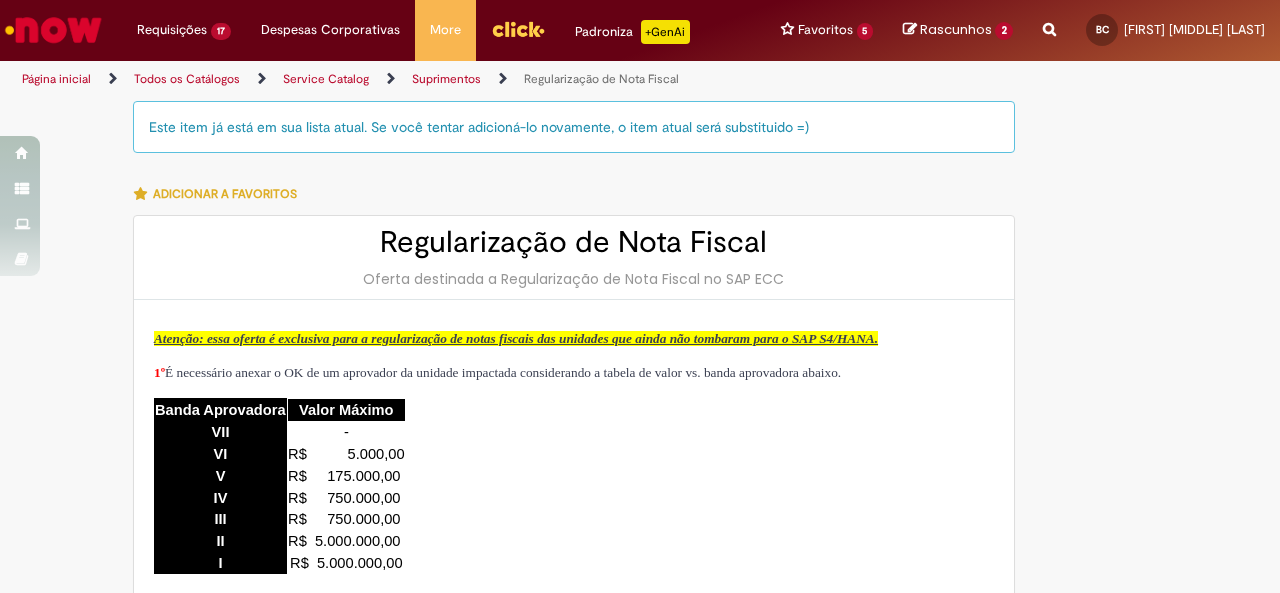 scroll, scrollTop: 0, scrollLeft: 0, axis: both 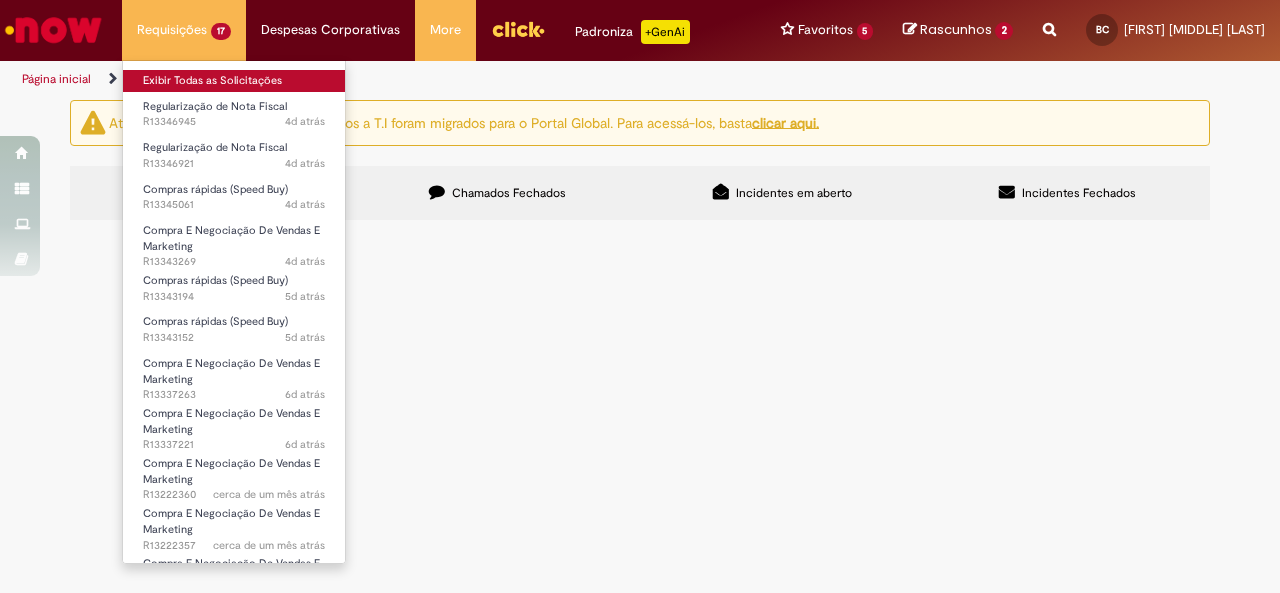 click on "Exibir Todas as Solicitações" at bounding box center (234, 81) 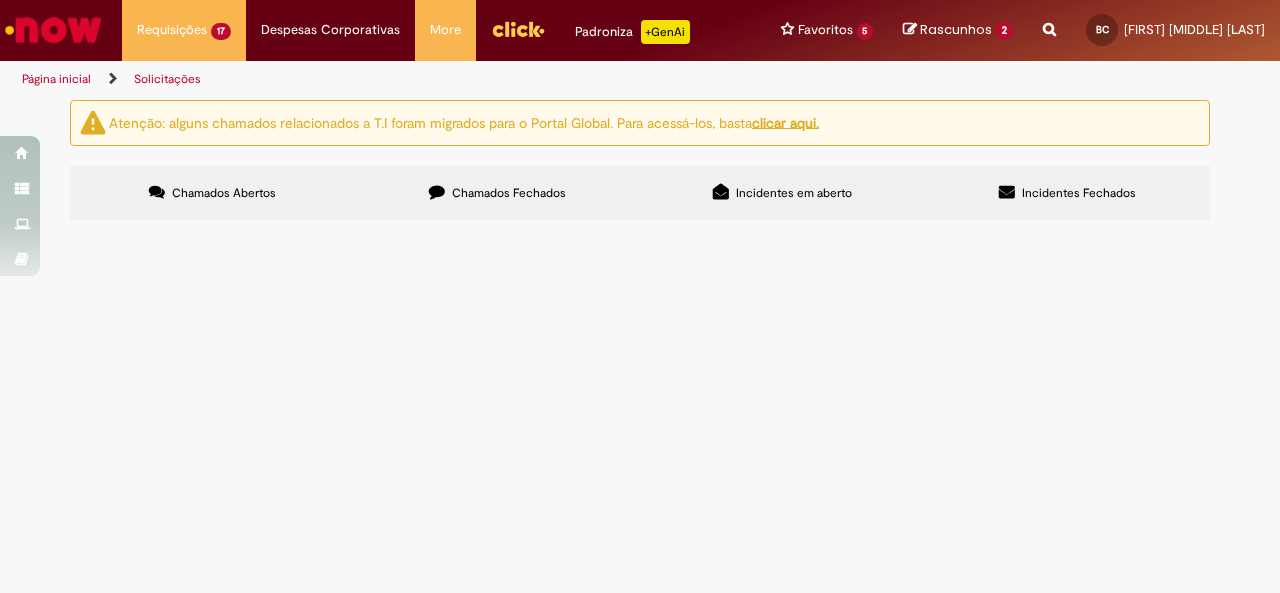 scroll, scrollTop: 0, scrollLeft: 0, axis: both 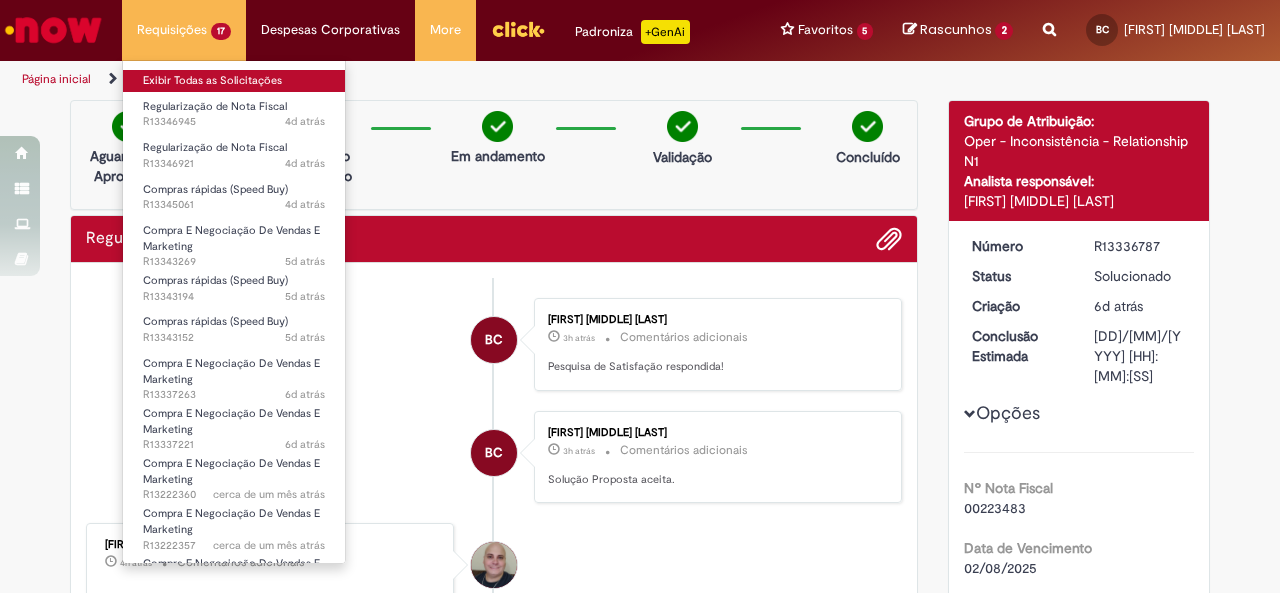 click on "Exibir Todas as Solicitações" at bounding box center [234, 81] 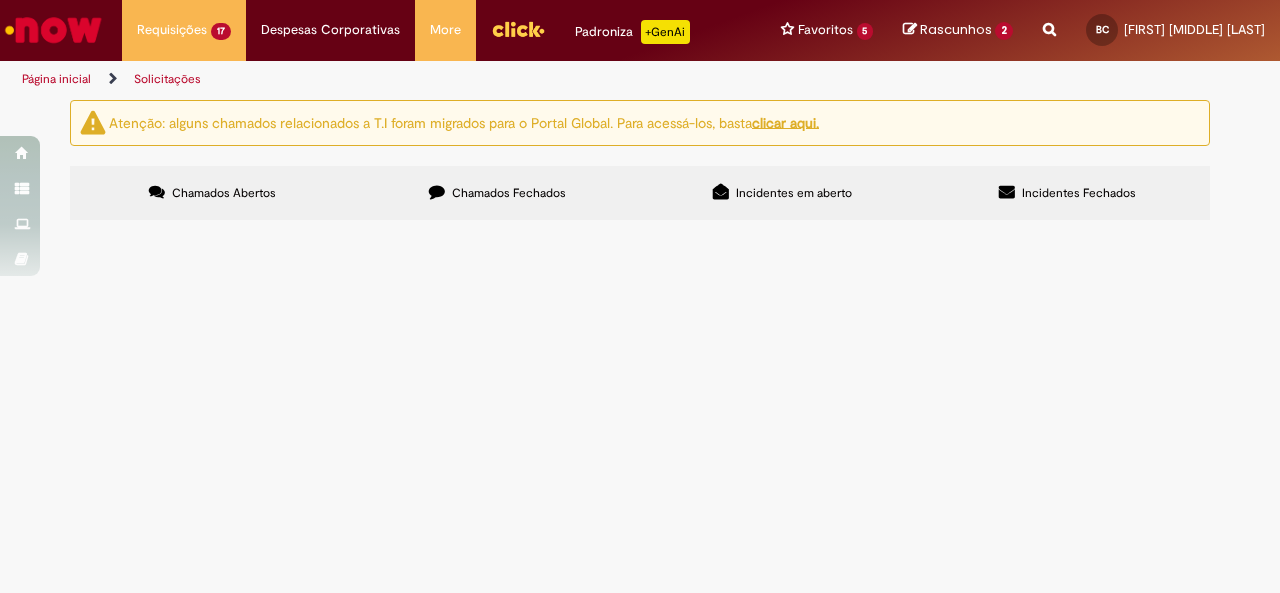 scroll, scrollTop: 672, scrollLeft: 0, axis: vertical 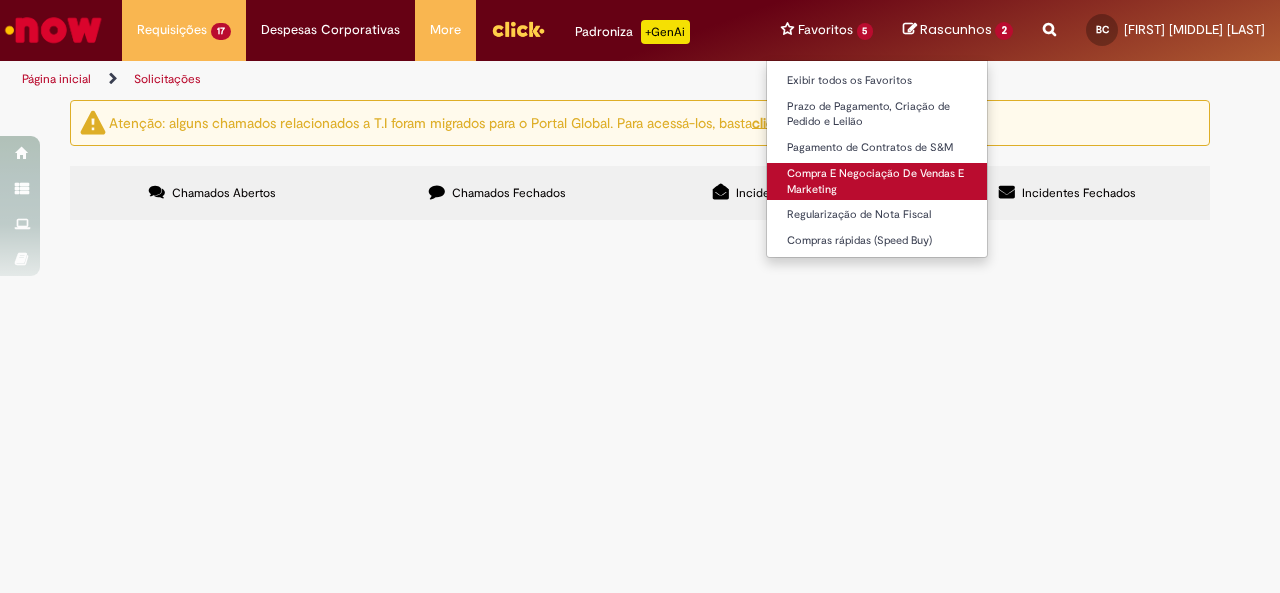 click on "Compra E Negociação De Vendas E Marketing" at bounding box center [877, 181] 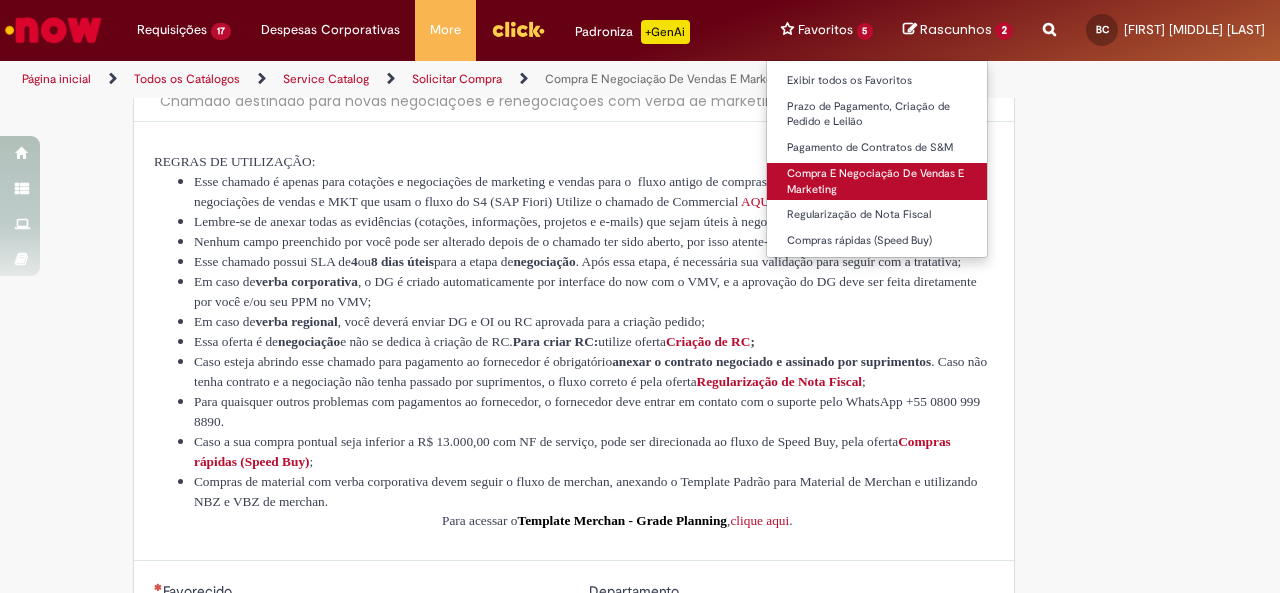 click on "Chamado destinado para novas negociações e renegociações com verba de marketing, vendas ou capex comercial." at bounding box center [574, 101] 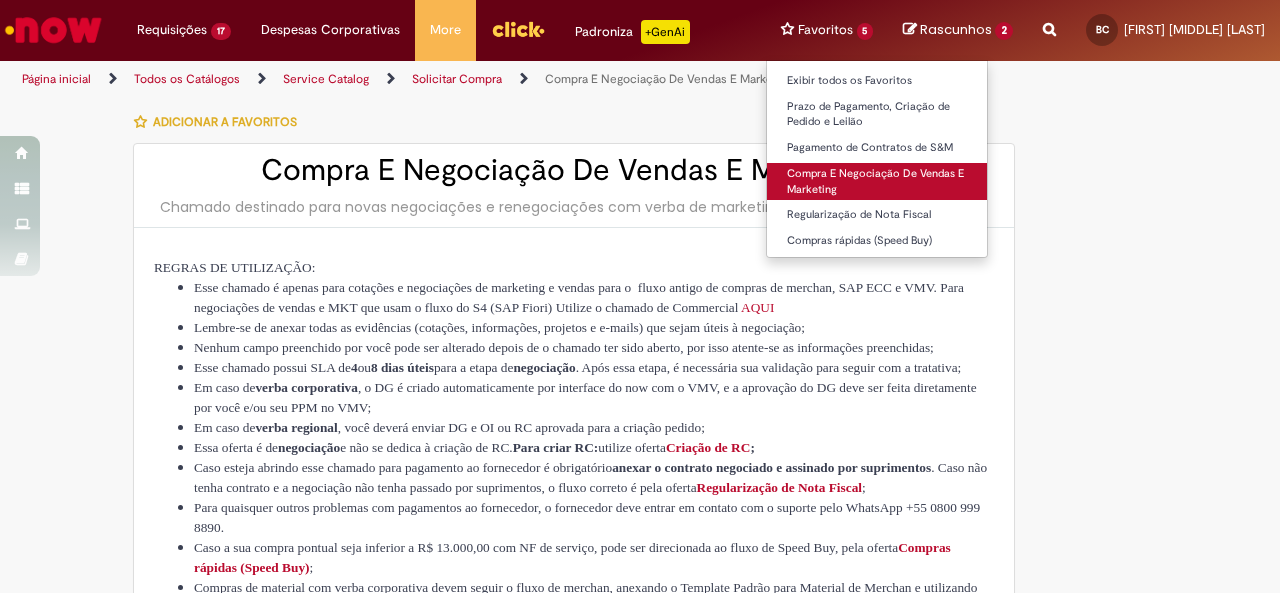 type on "********" 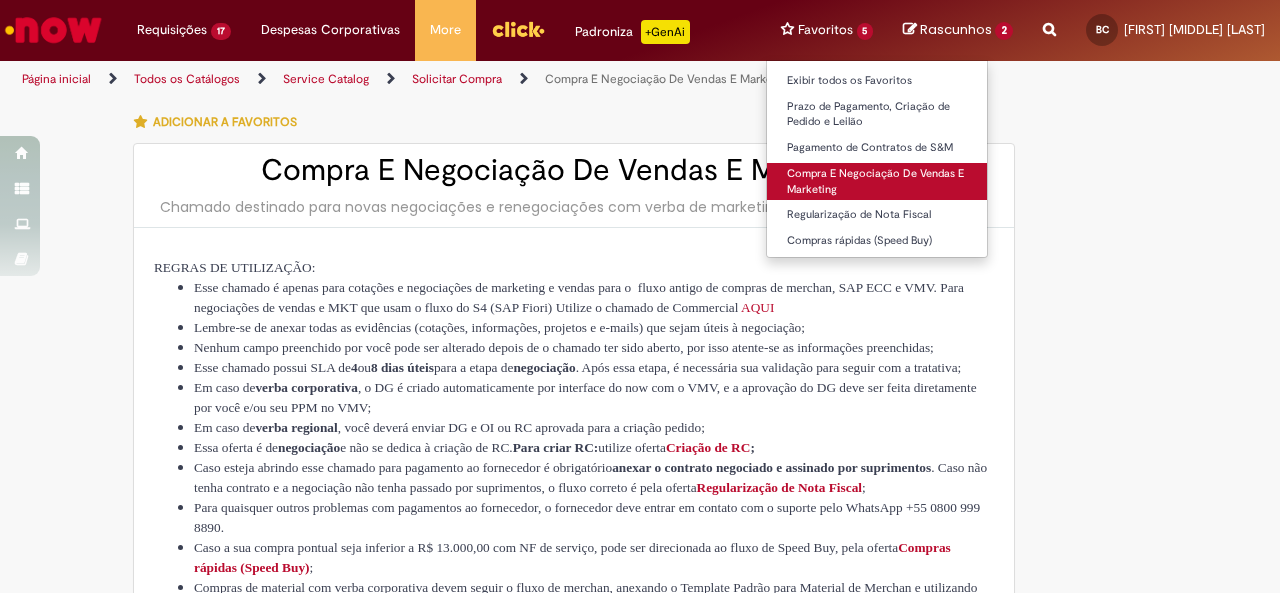 type on "**********" 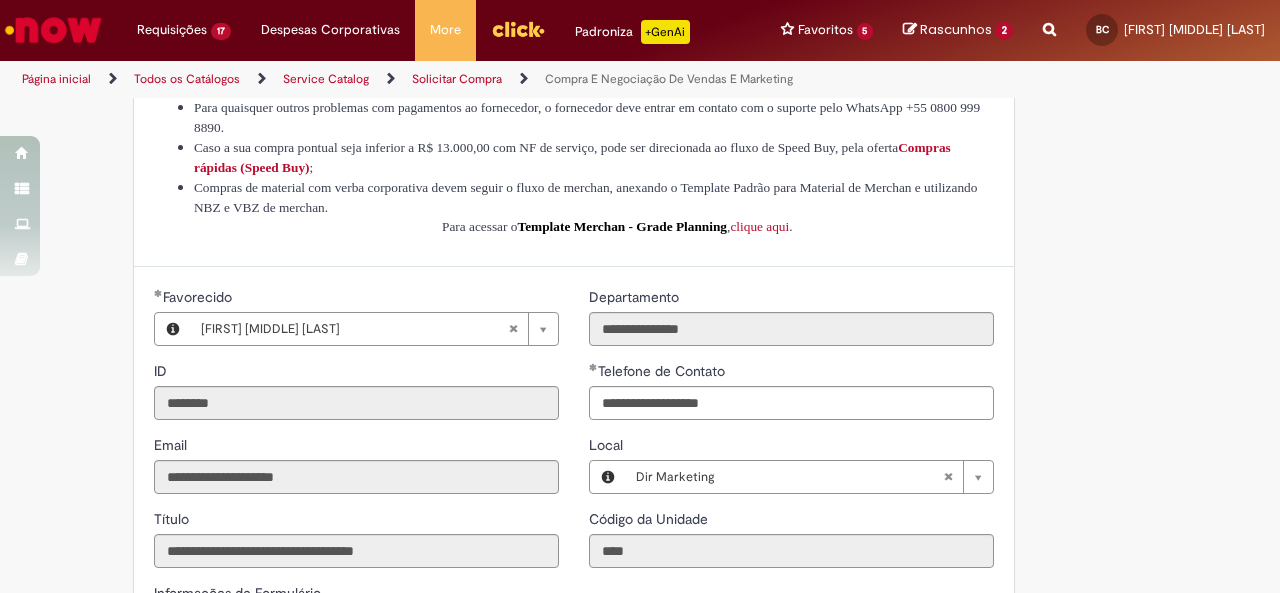 scroll, scrollTop: 678, scrollLeft: 0, axis: vertical 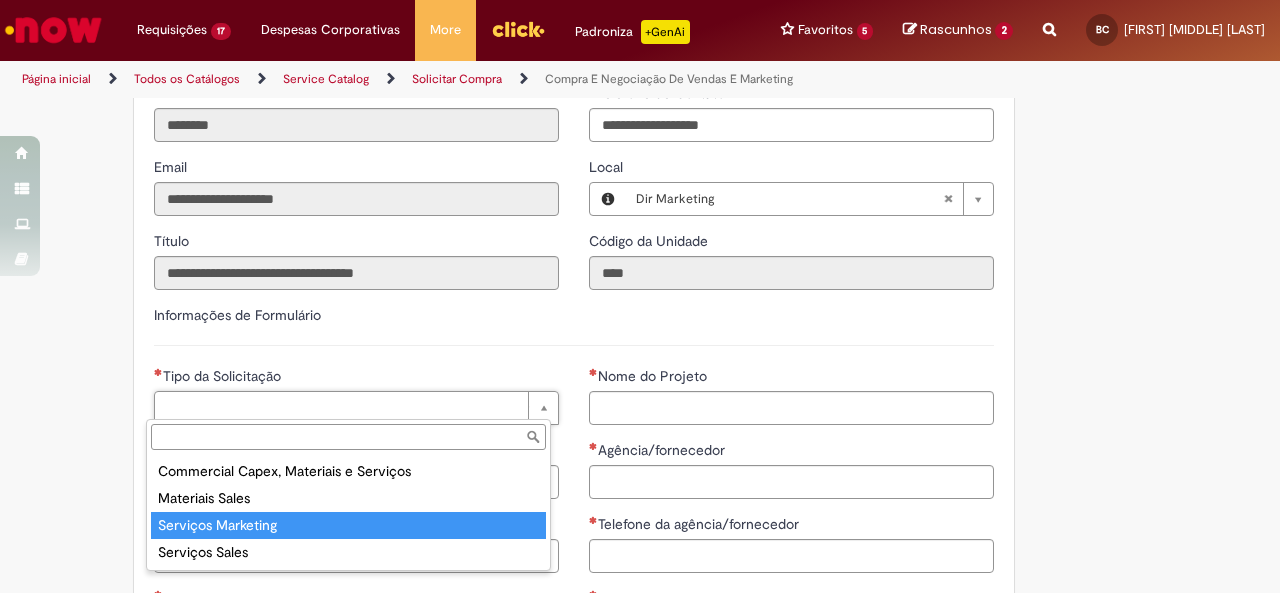 type on "**********" 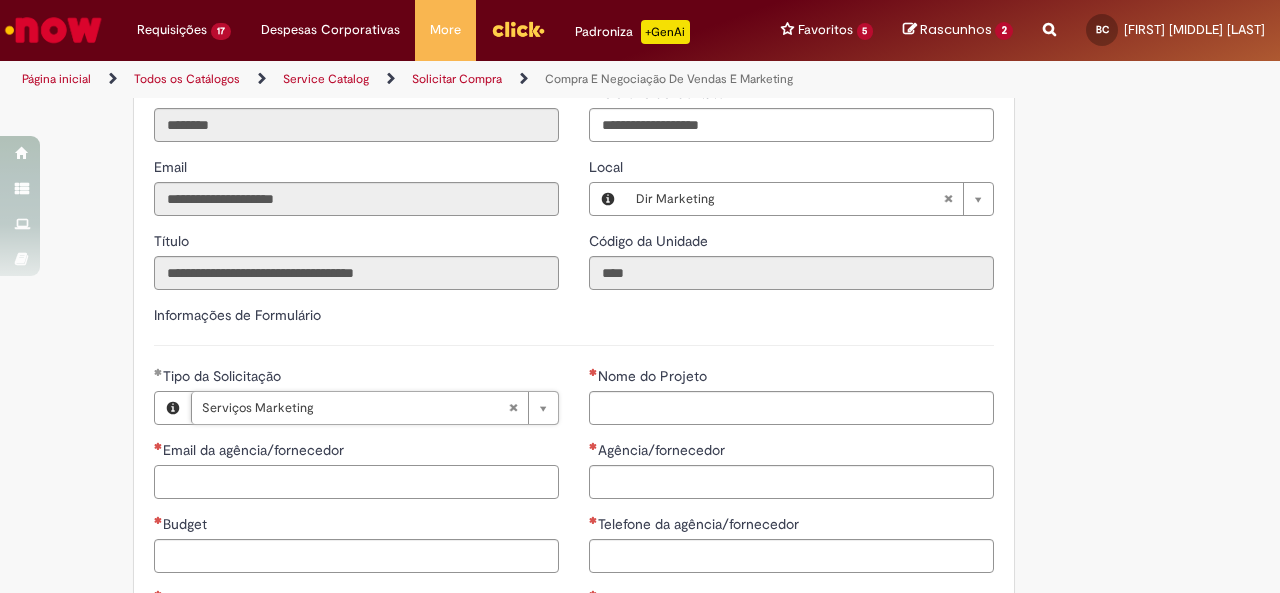 click on "Email da agência/fornecedor" at bounding box center (356, 482) 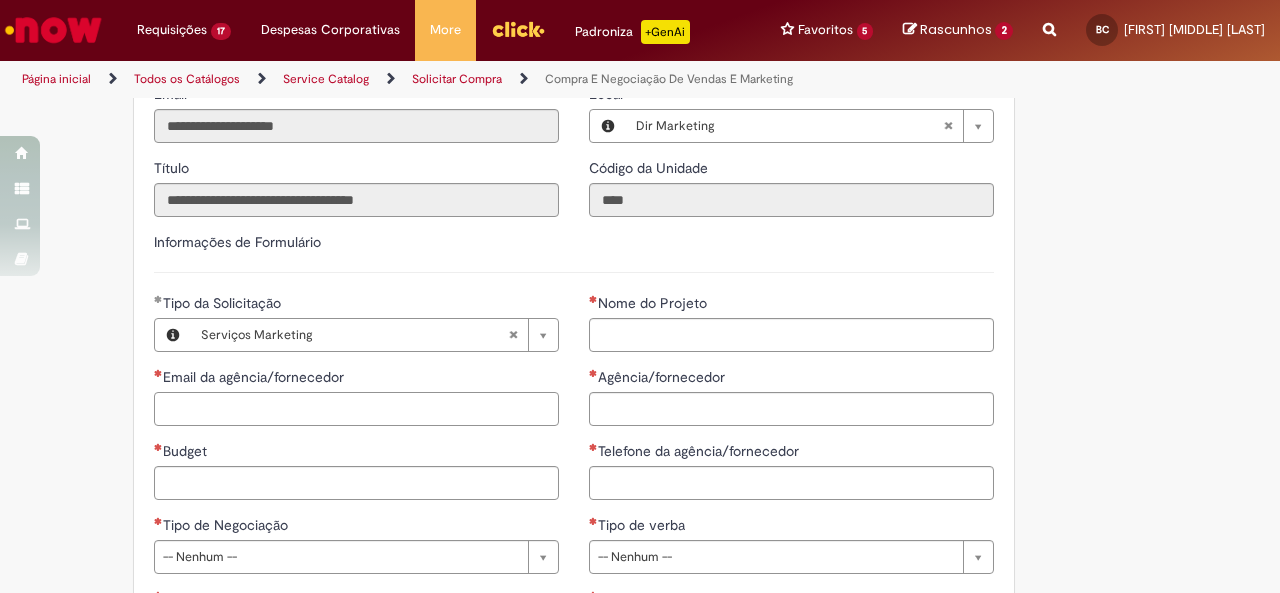 scroll, scrollTop: 752, scrollLeft: 0, axis: vertical 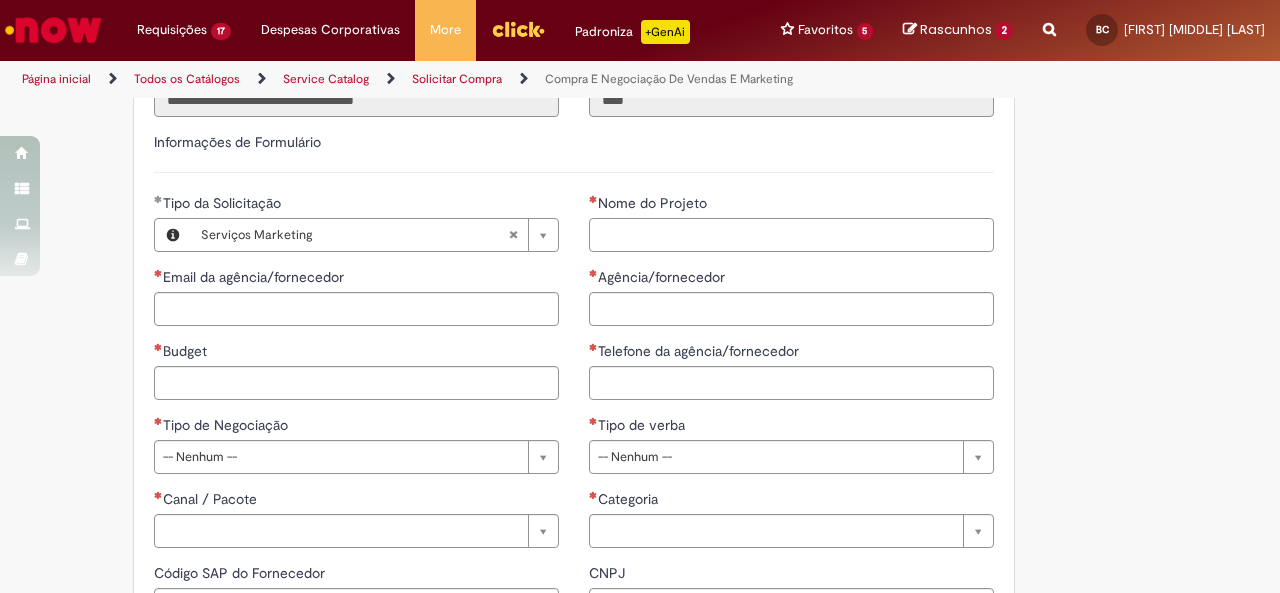 click on "Nome do Projeto" at bounding box center (791, 235) 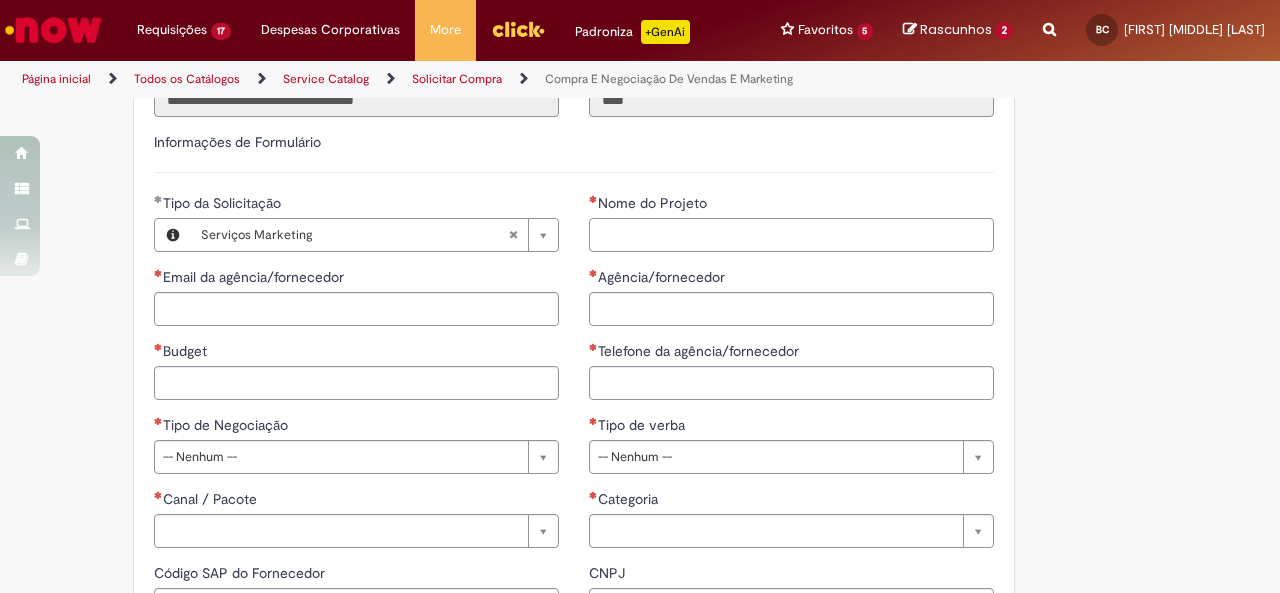 type on "*" 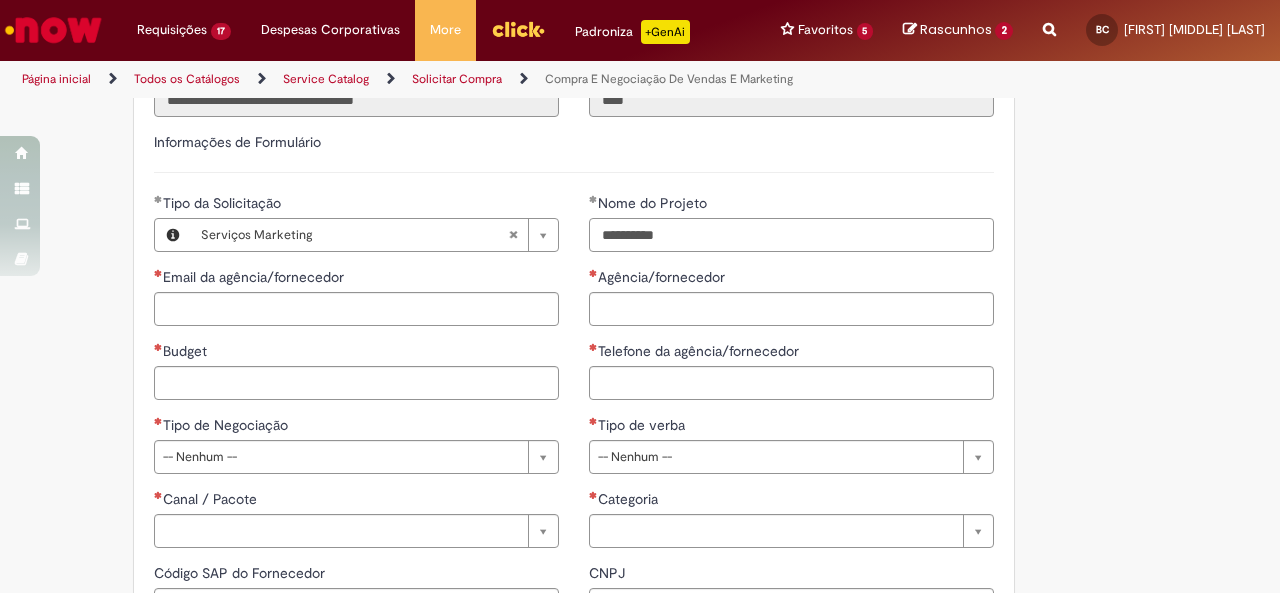 click on "**********" at bounding box center (791, 235) 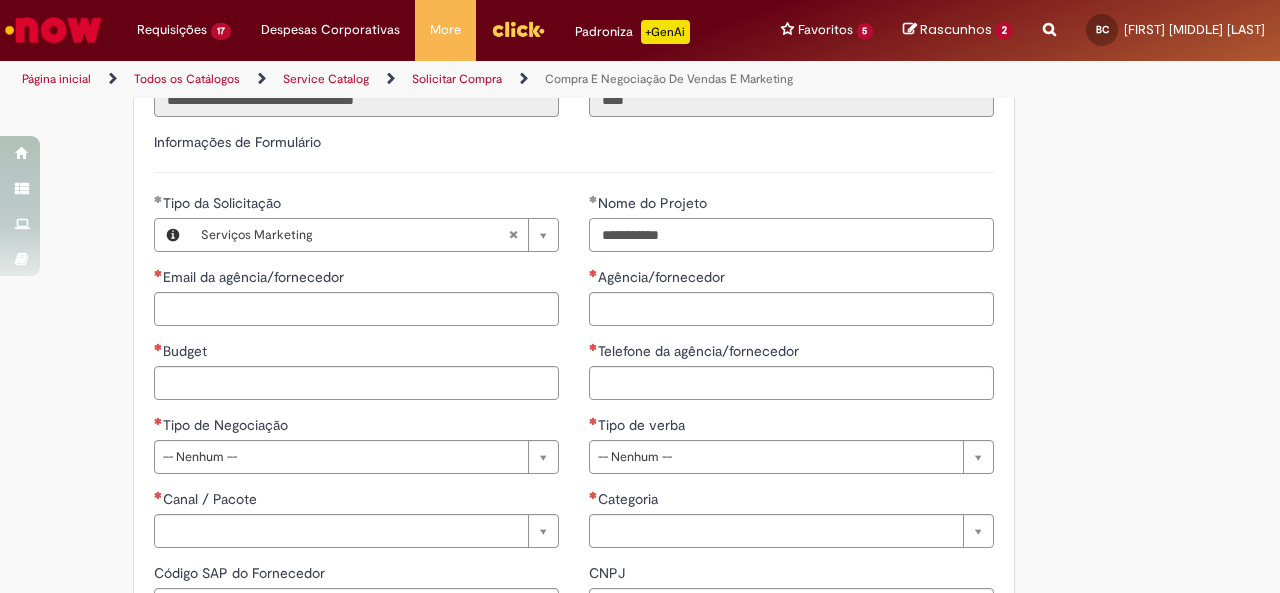 click on "**********" at bounding box center [791, 235] 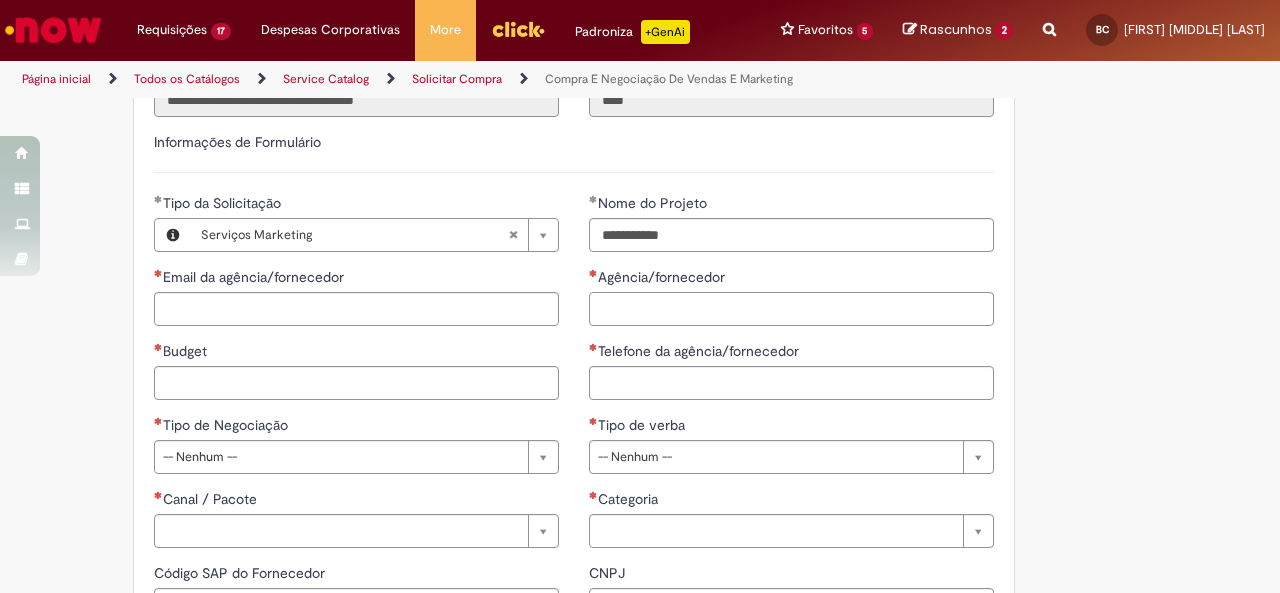click on "Agência/fornecedor" at bounding box center (791, 309) 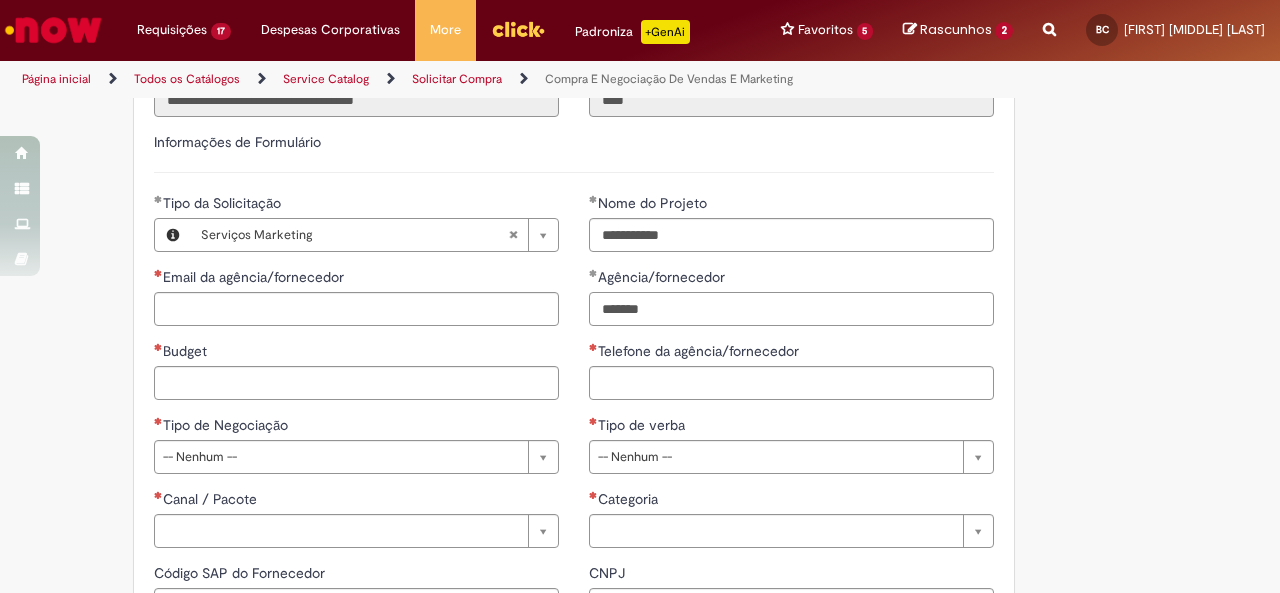 type on "******" 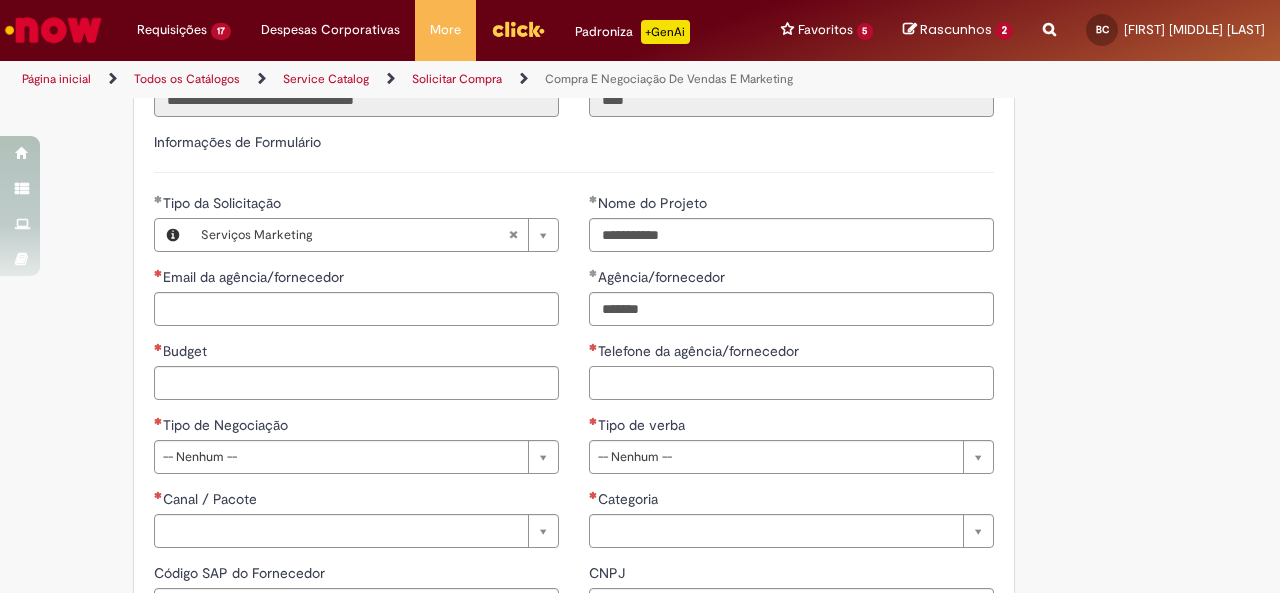 click on "Telefone da agência/fornecedor" at bounding box center [791, 383] 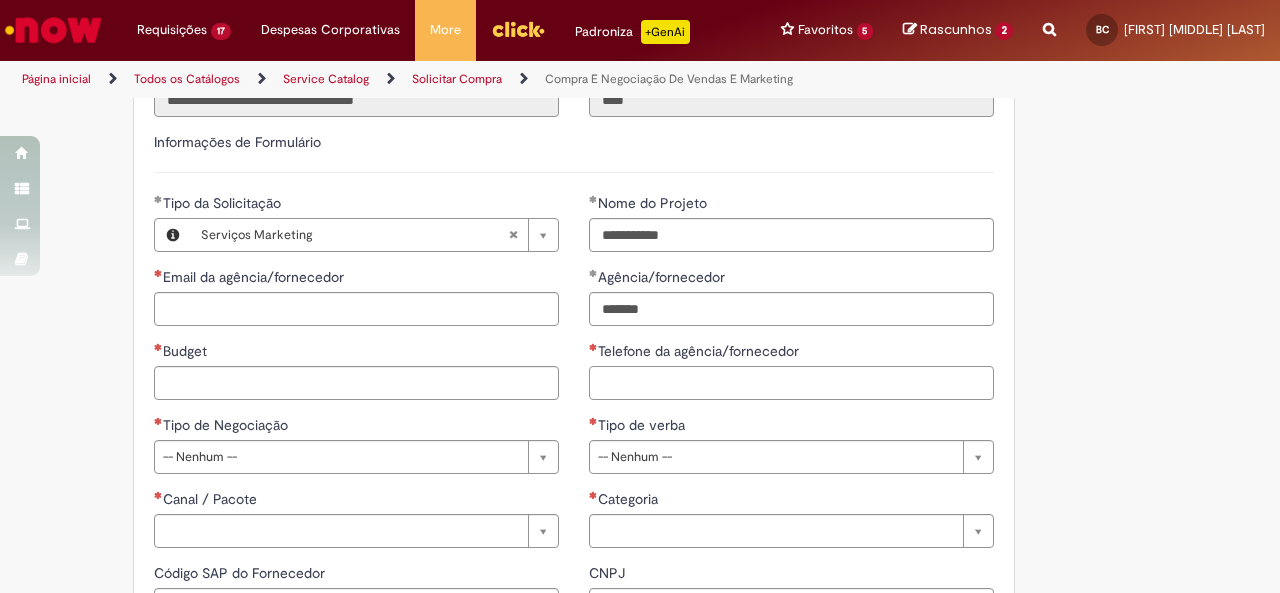 paste on "*********" 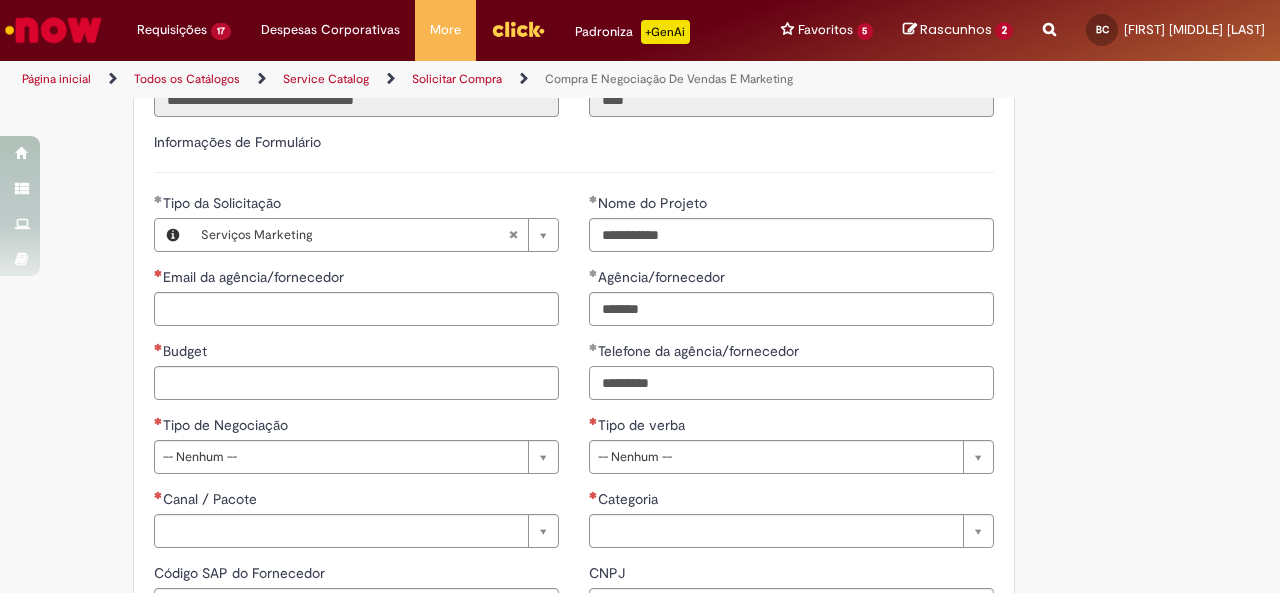 scroll, scrollTop: 890, scrollLeft: 0, axis: vertical 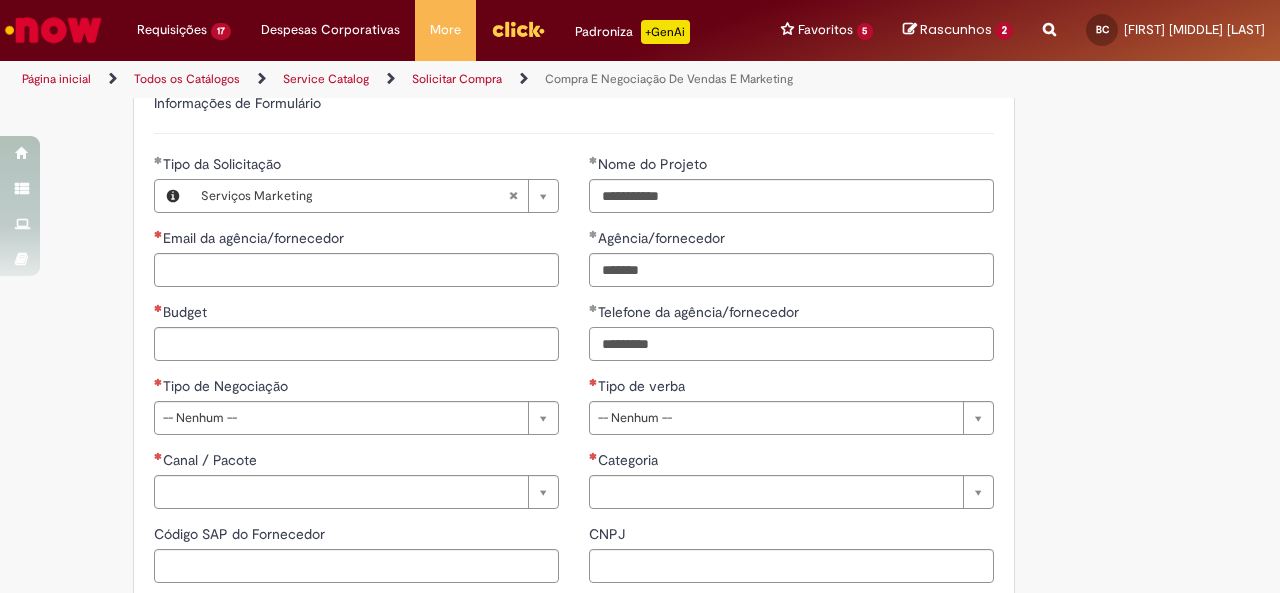 type on "*********" 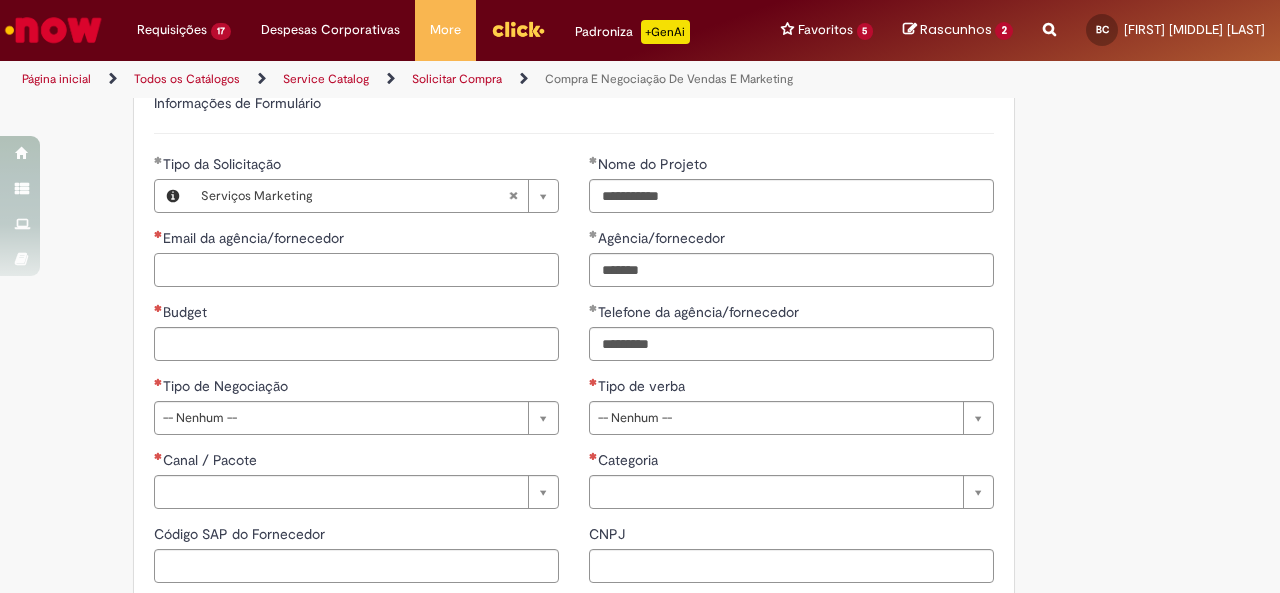 click on "Email da agência/fornecedor" at bounding box center (356, 270) 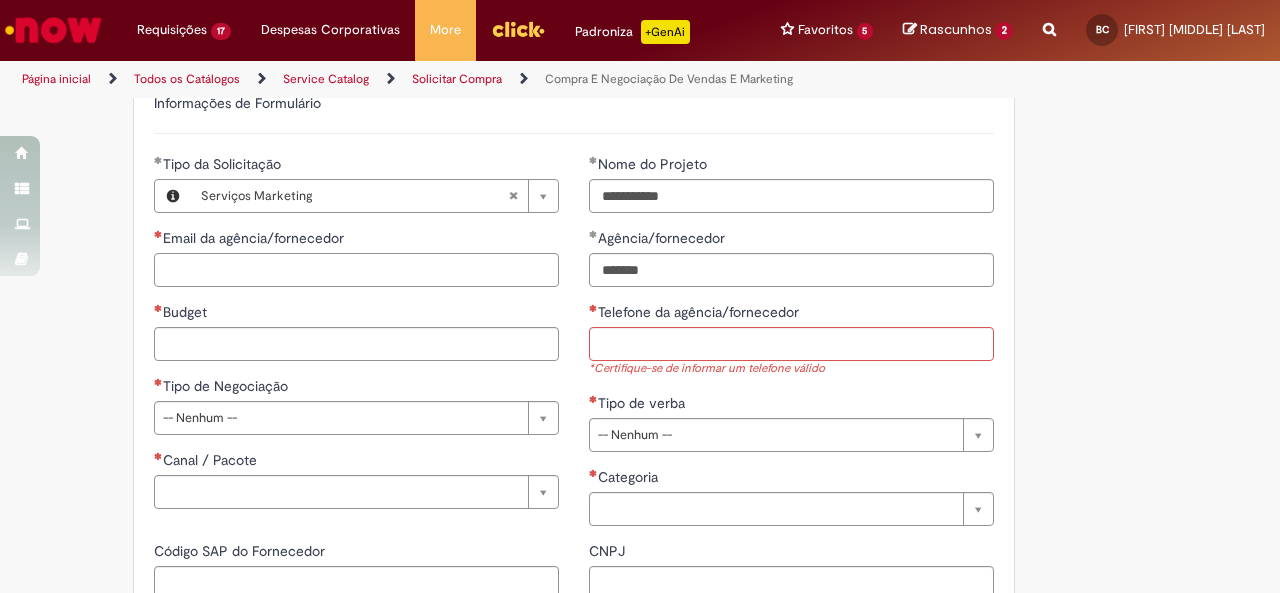 click on "Email da agência/fornecedor" at bounding box center [356, 270] 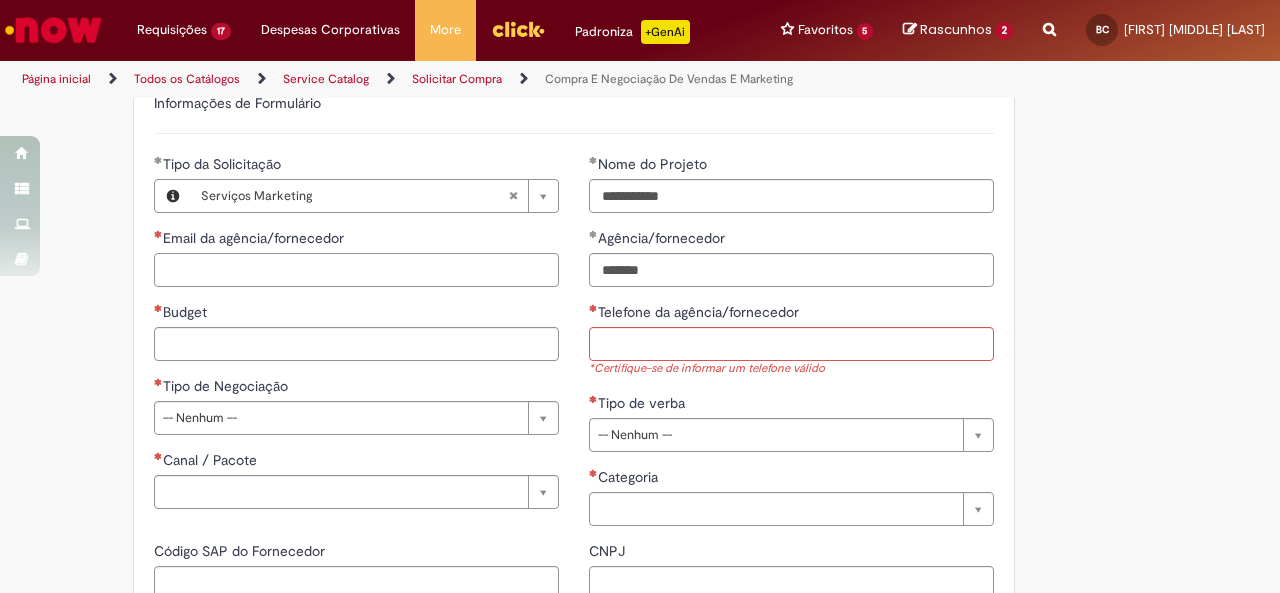 paste on "**********" 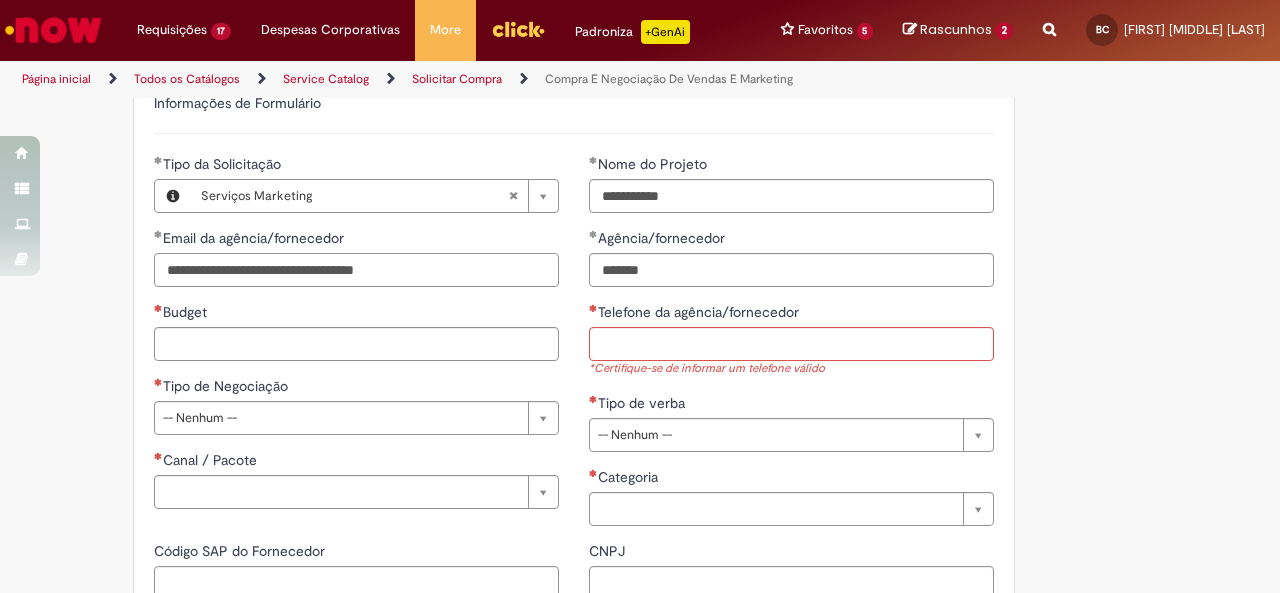 type on "**********" 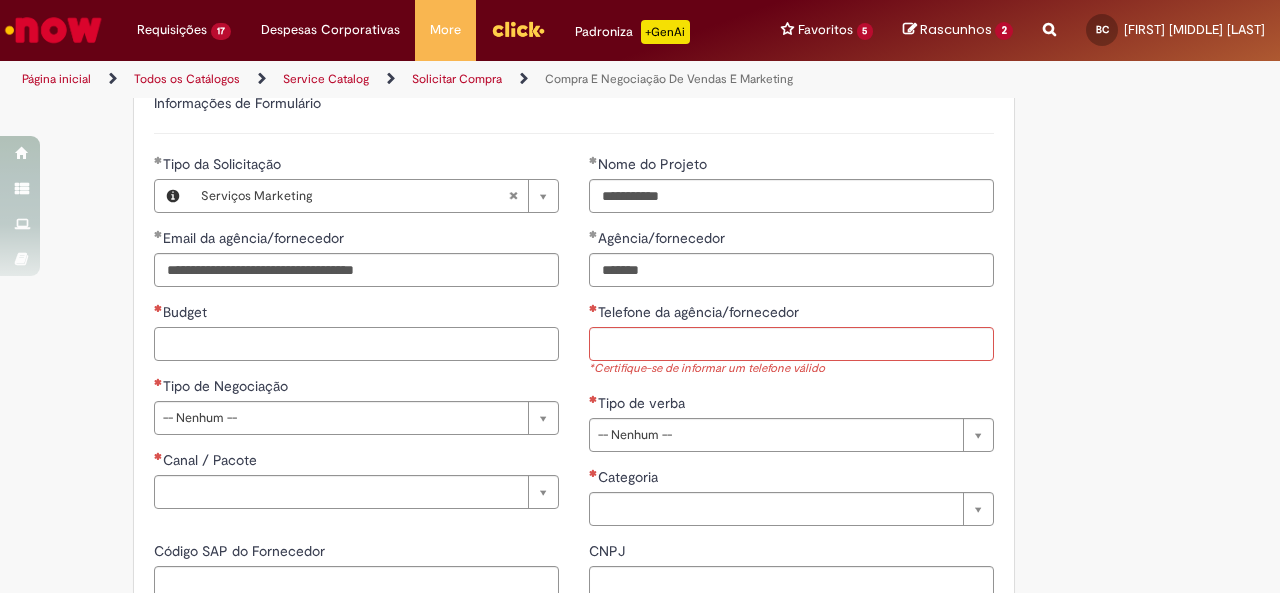 click on "Budget" at bounding box center (356, 344) 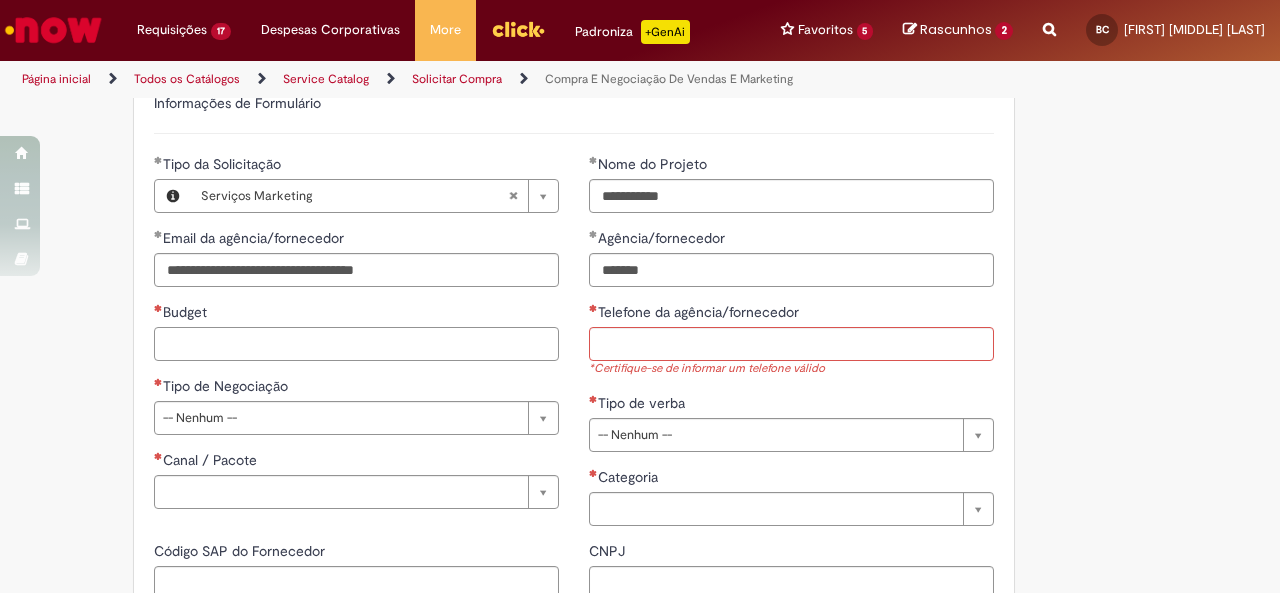 paste on "*********" 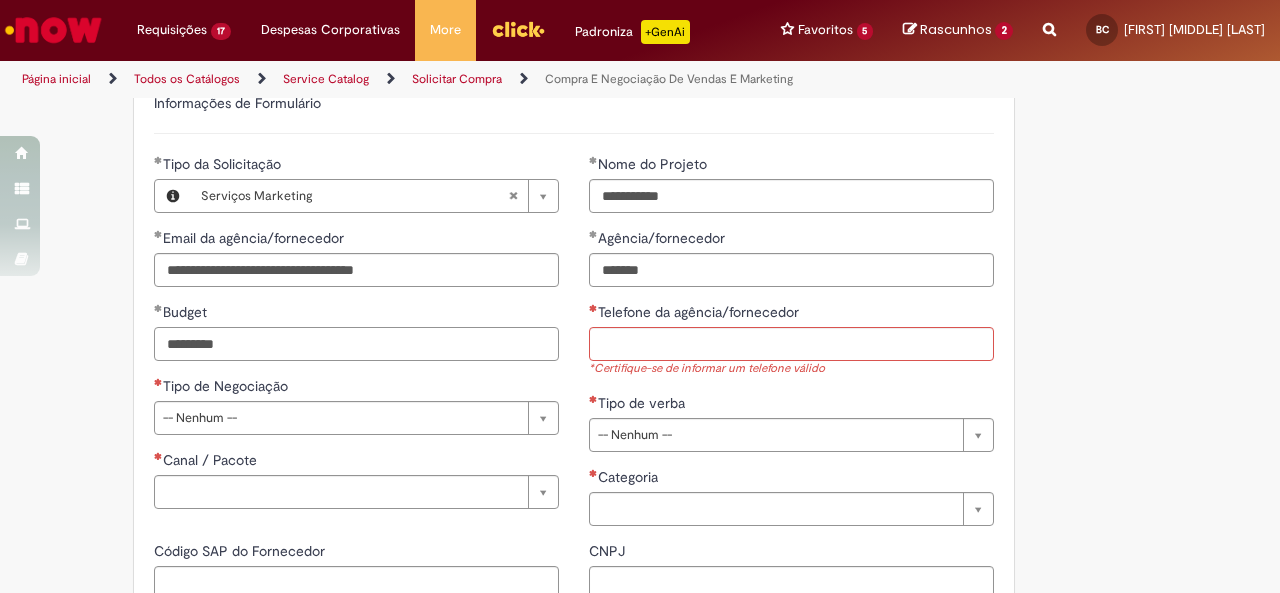 type on "*********" 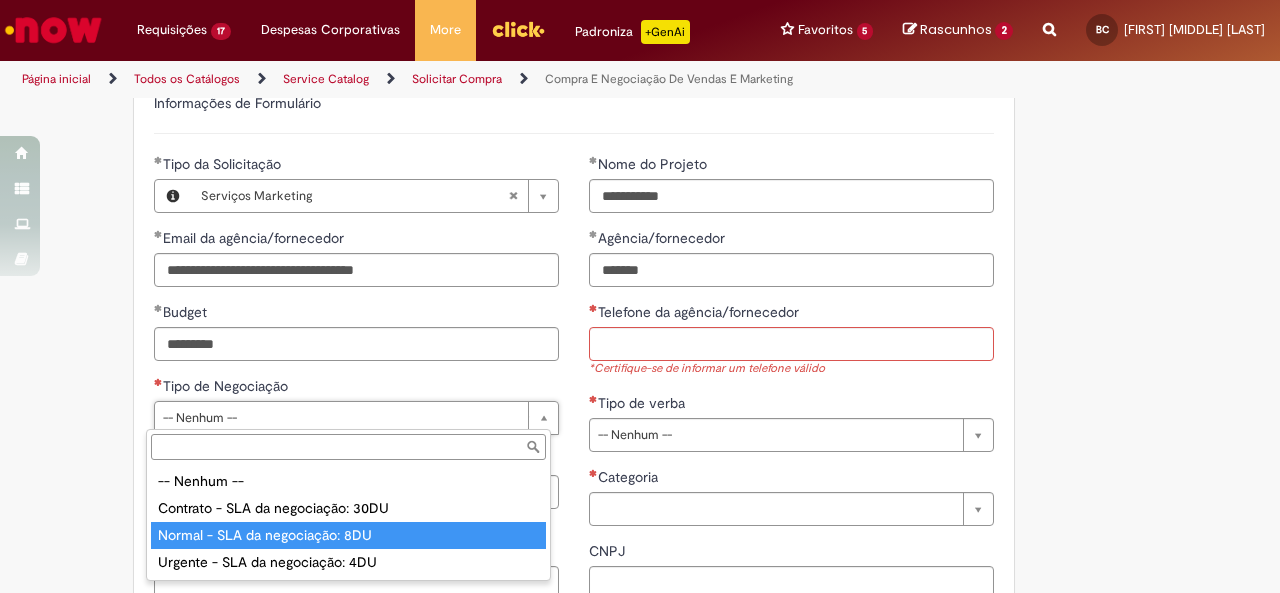 type on "**********" 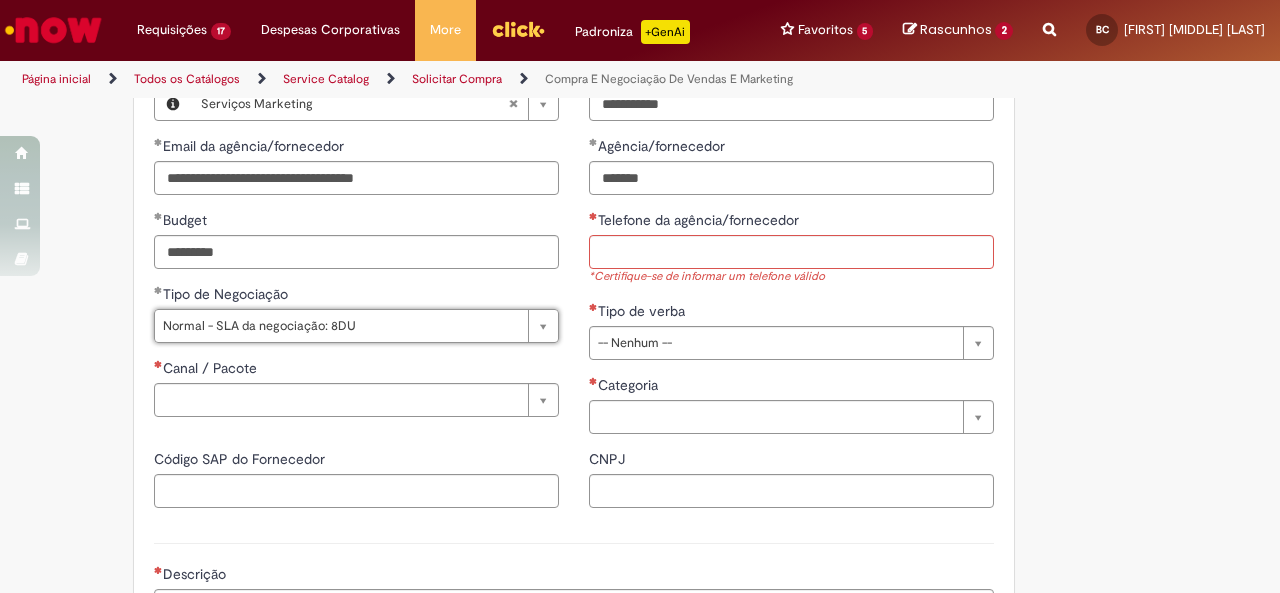 scroll, scrollTop: 992, scrollLeft: 0, axis: vertical 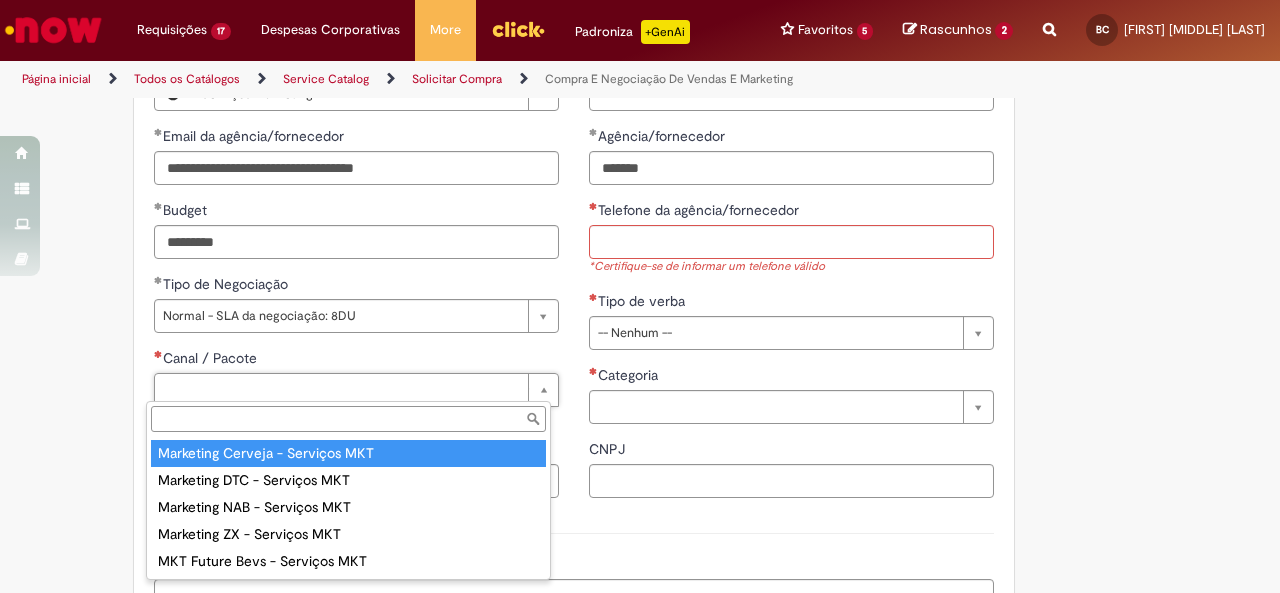 type on "**********" 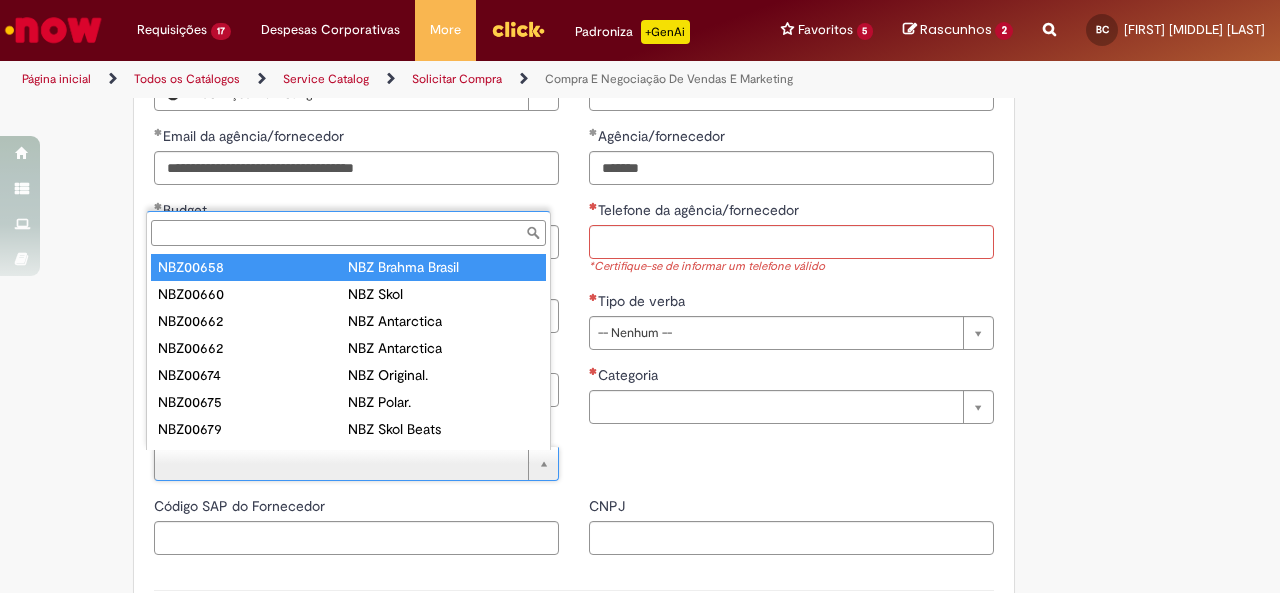 type on "********" 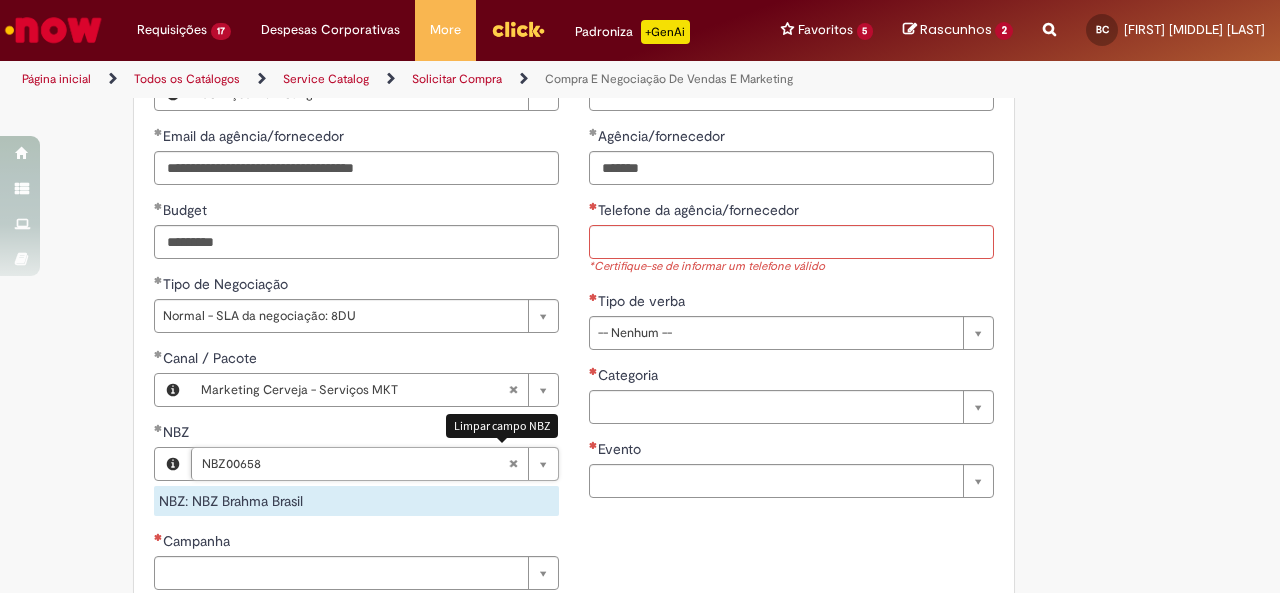 scroll, scrollTop: 1100, scrollLeft: 0, axis: vertical 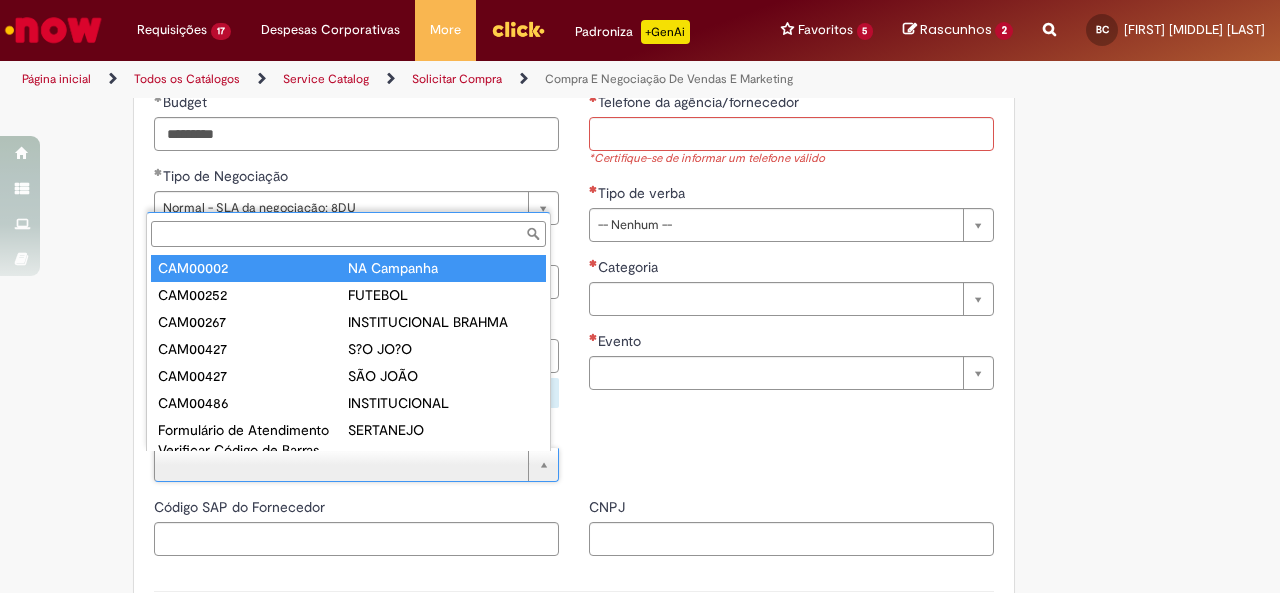 type on "********" 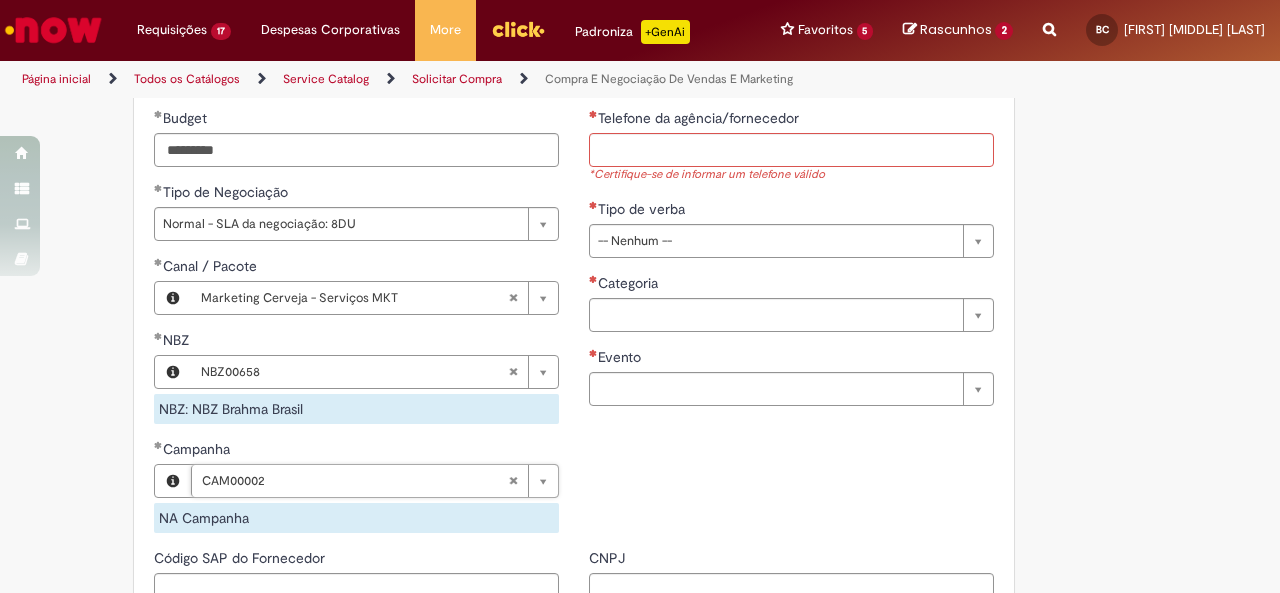 scroll, scrollTop: 1052, scrollLeft: 0, axis: vertical 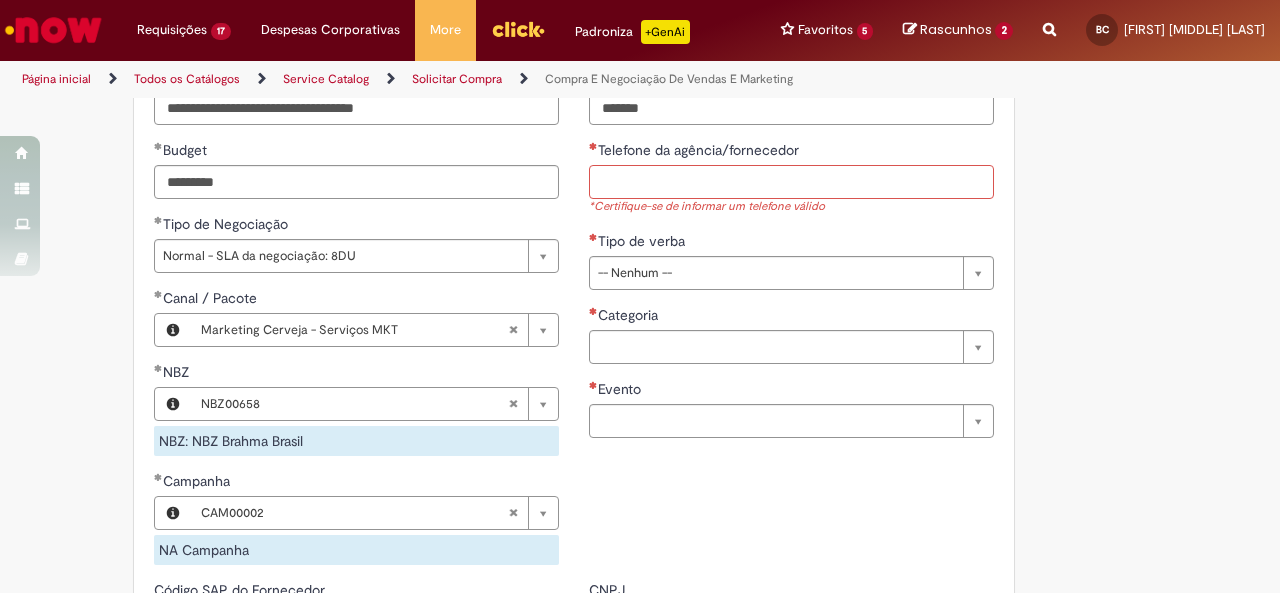 click on "Telefone da agência/fornecedor" at bounding box center [791, 182] 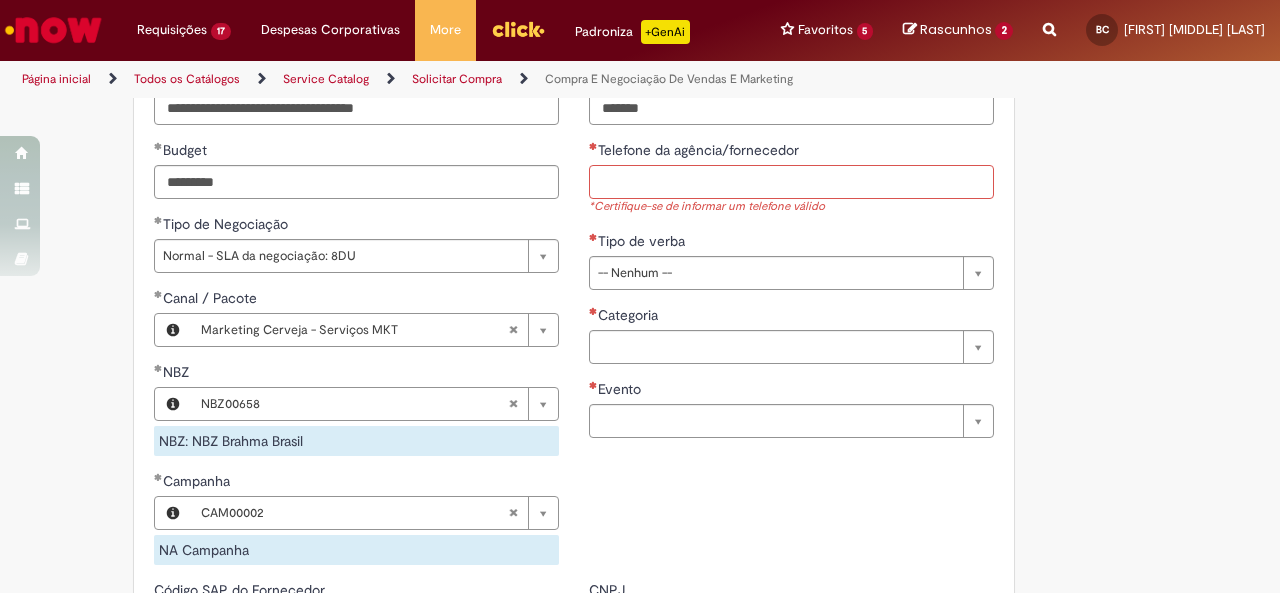 paste on "*********" 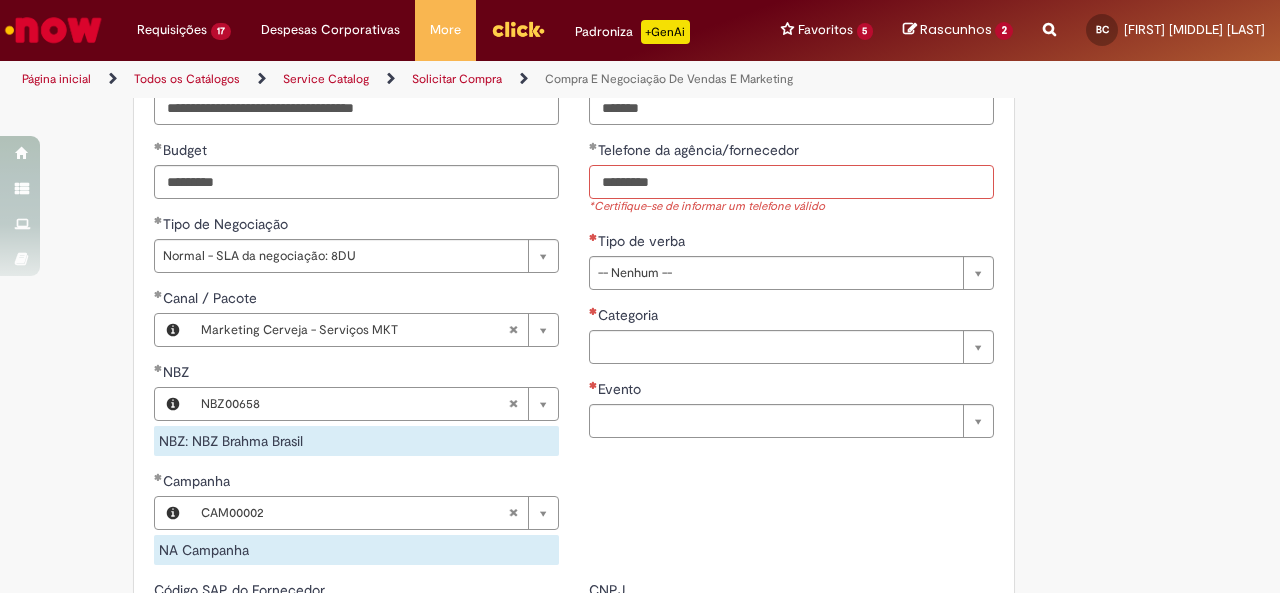 click on "*********" at bounding box center (791, 182) 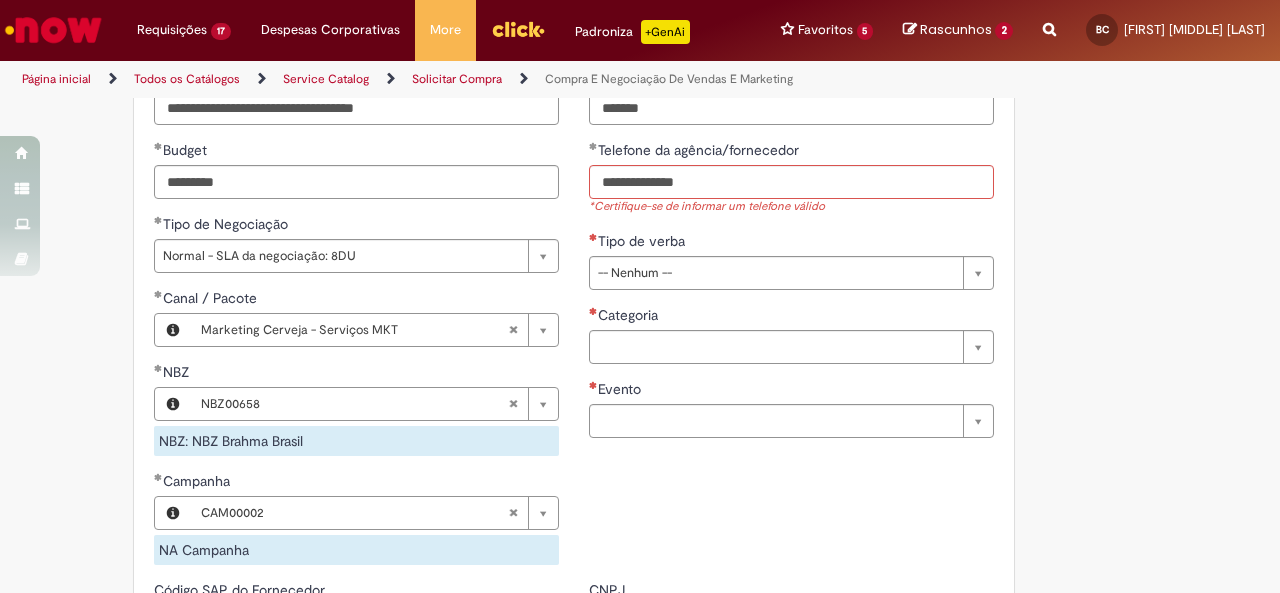 type on "**********" 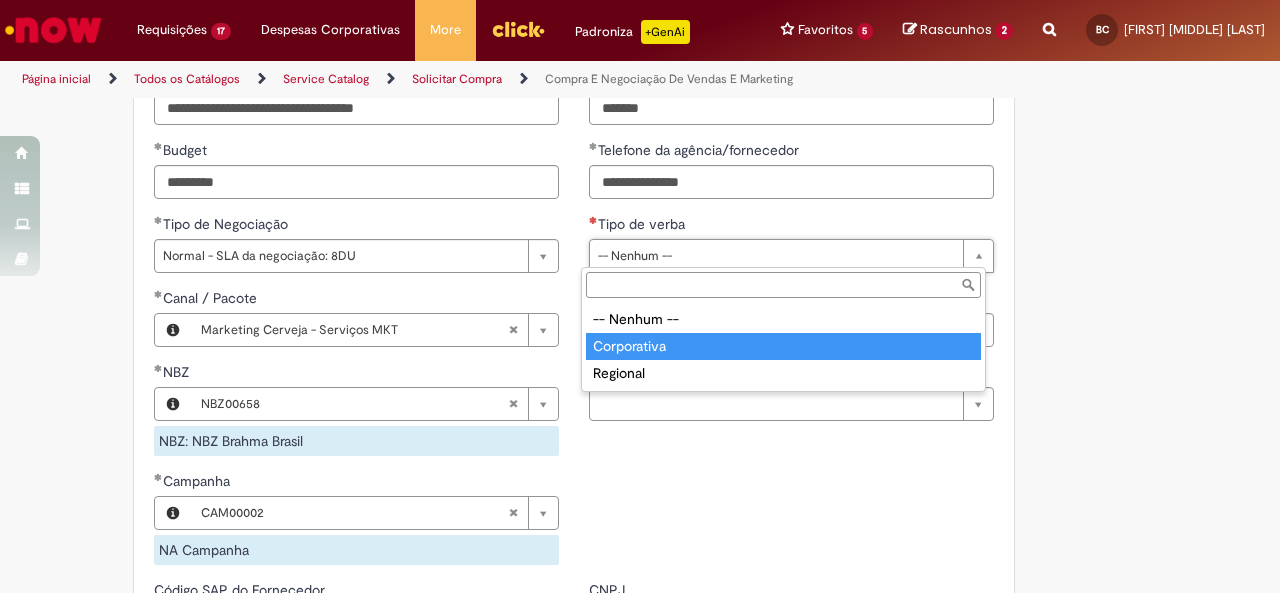 type on "**********" 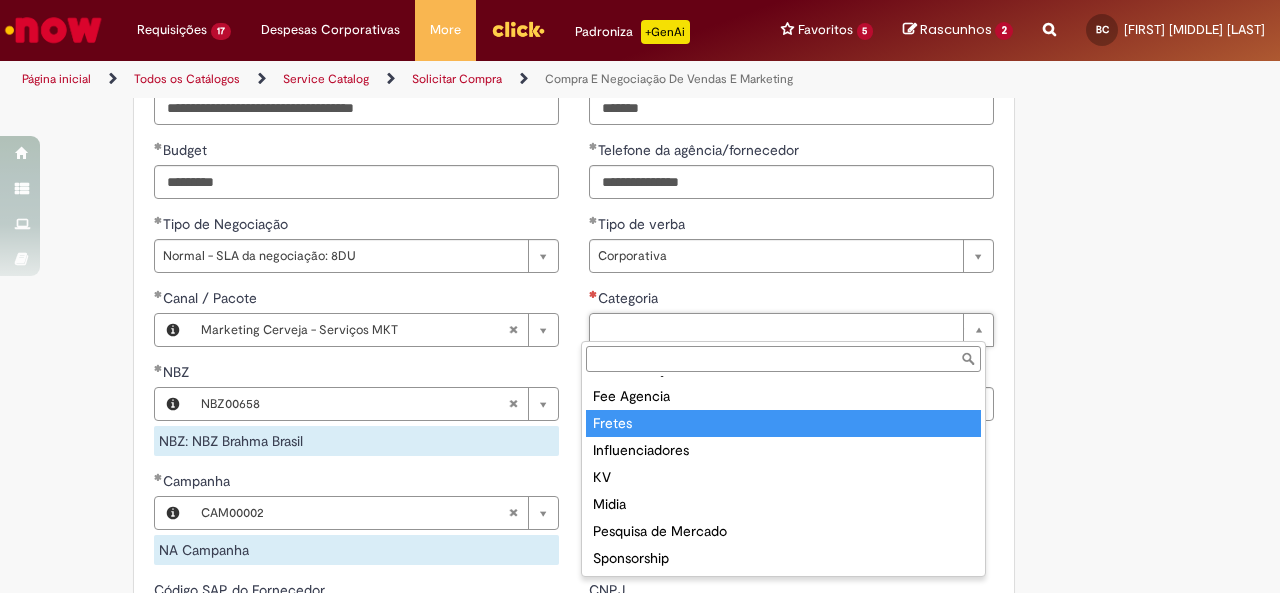 scroll, scrollTop: 0, scrollLeft: 0, axis: both 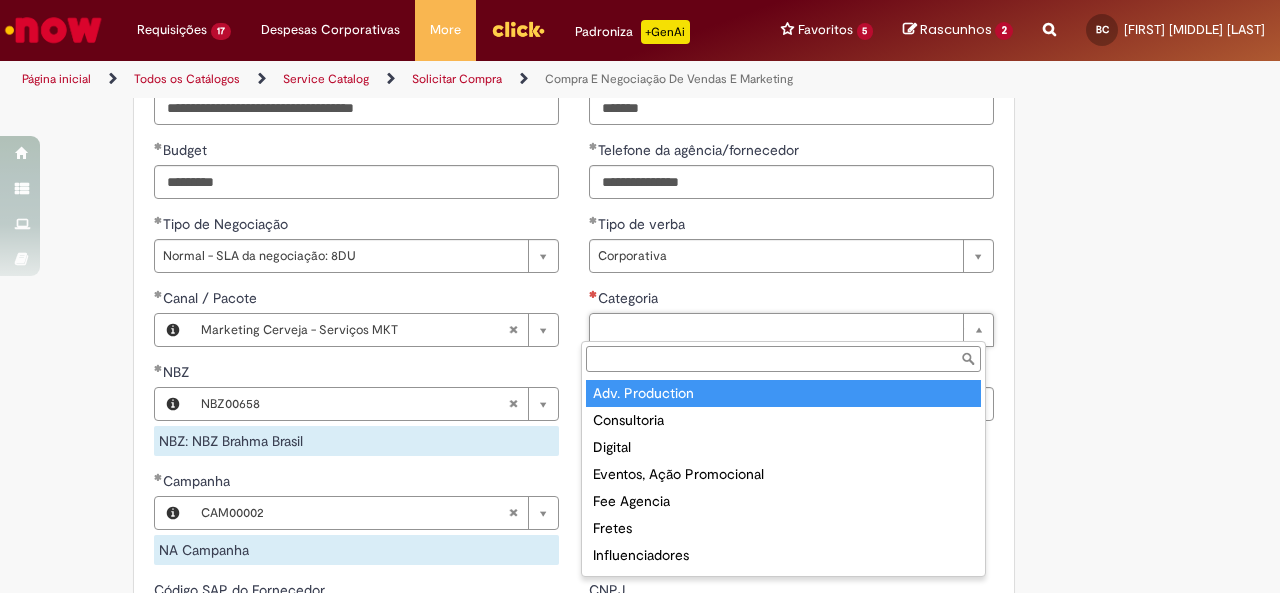 type on "**********" 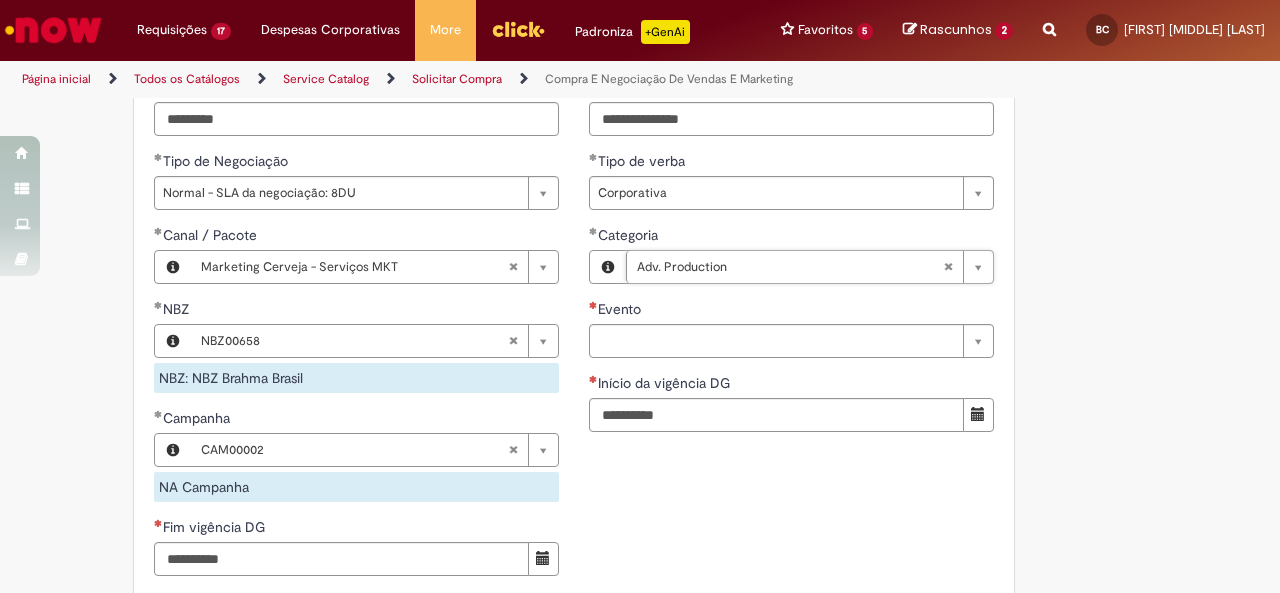 scroll, scrollTop: 1116, scrollLeft: 0, axis: vertical 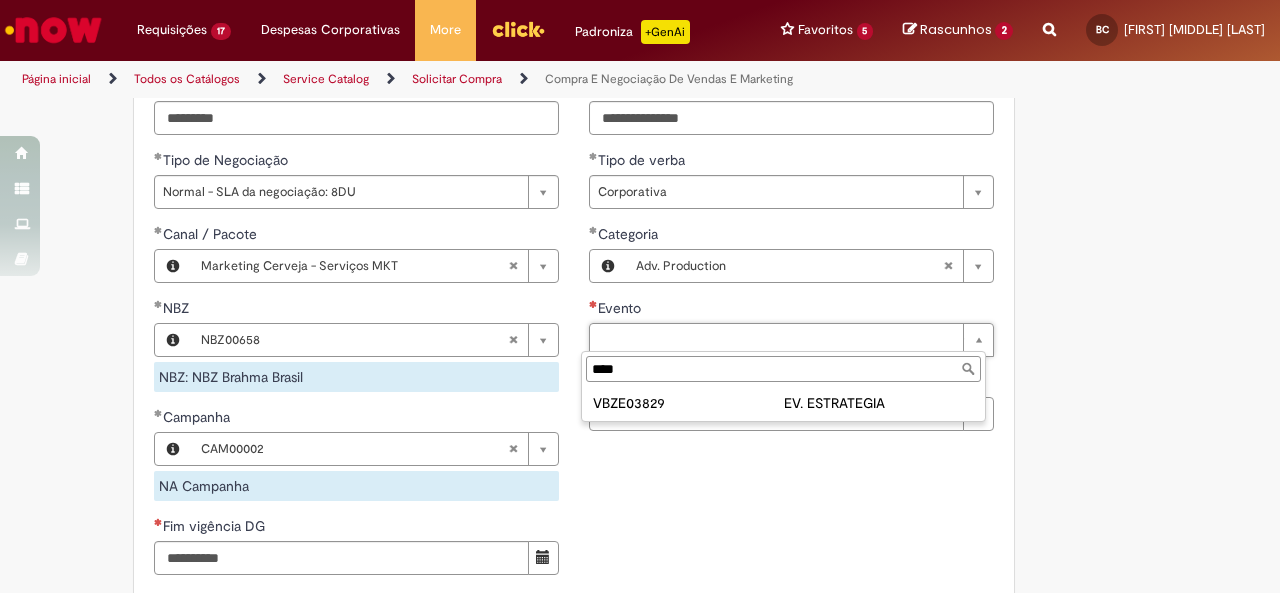 type on "****" 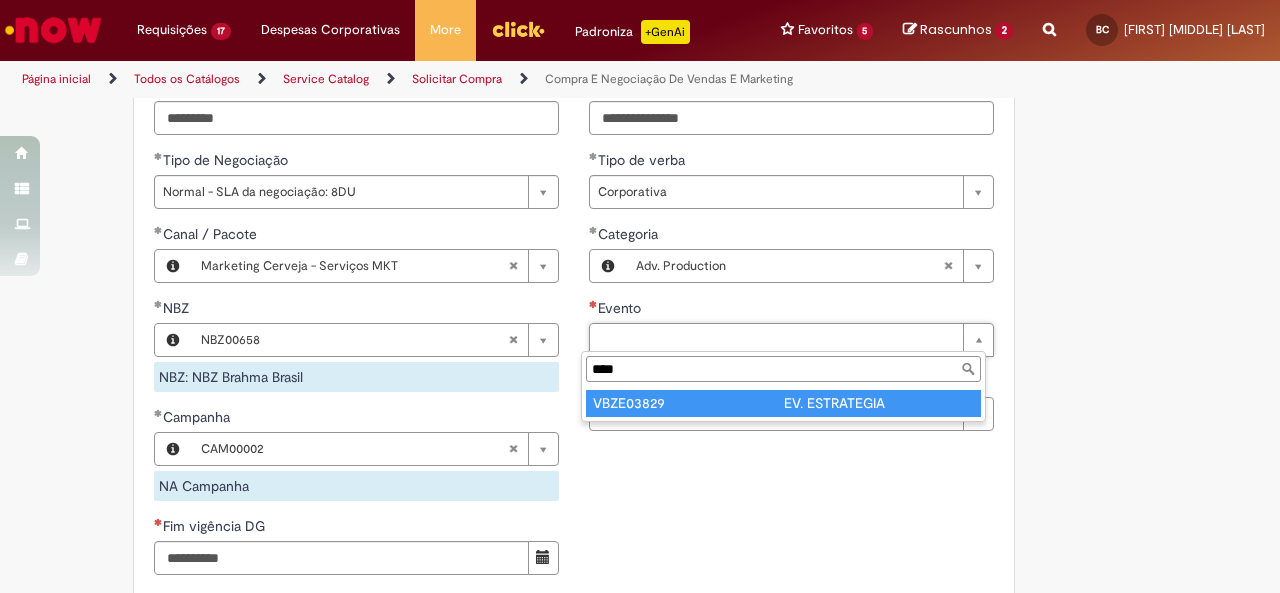 type on "*********" 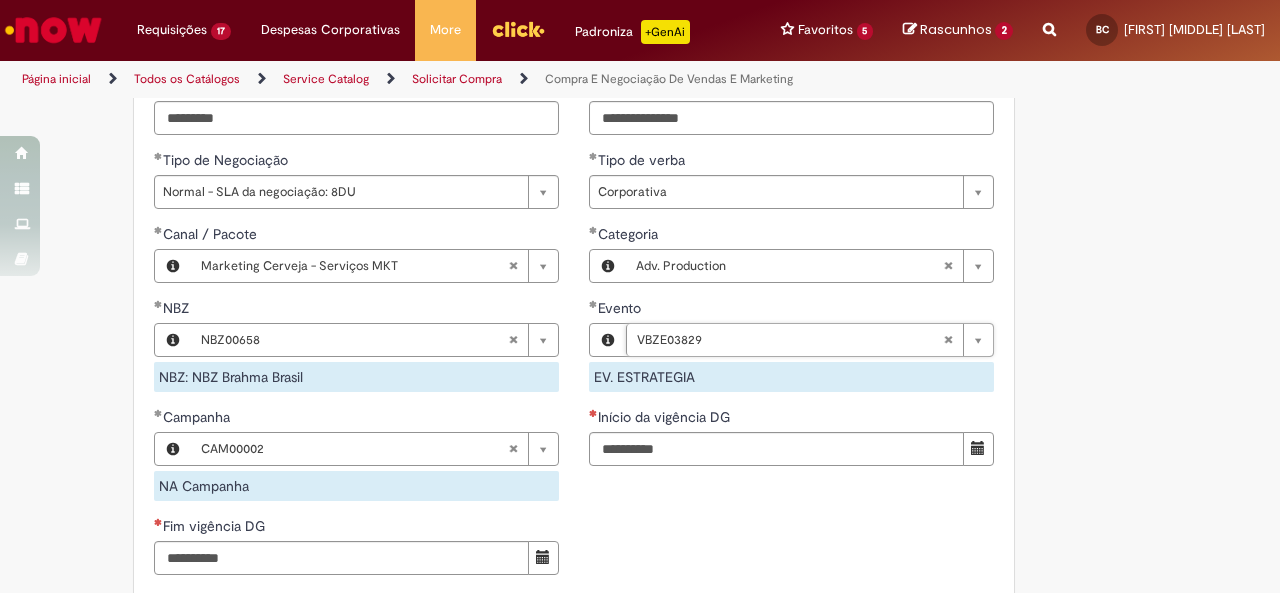 click on "Início da vigência DG" at bounding box center (666, 417) 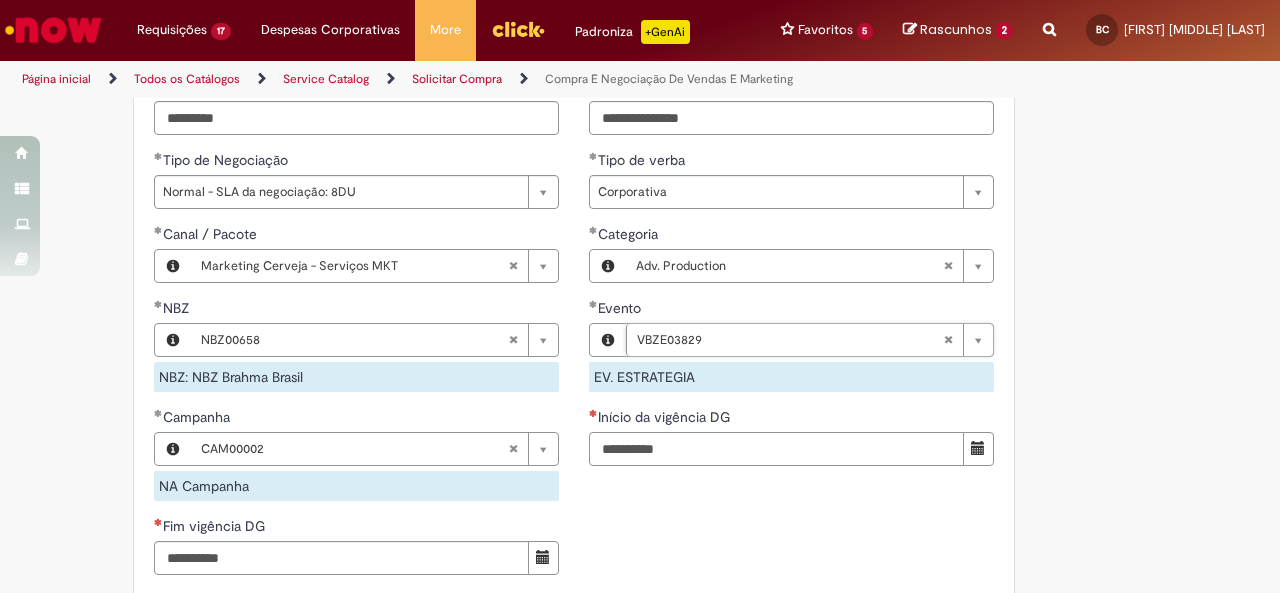 click on "Início da vigência DG" at bounding box center [776, 449] 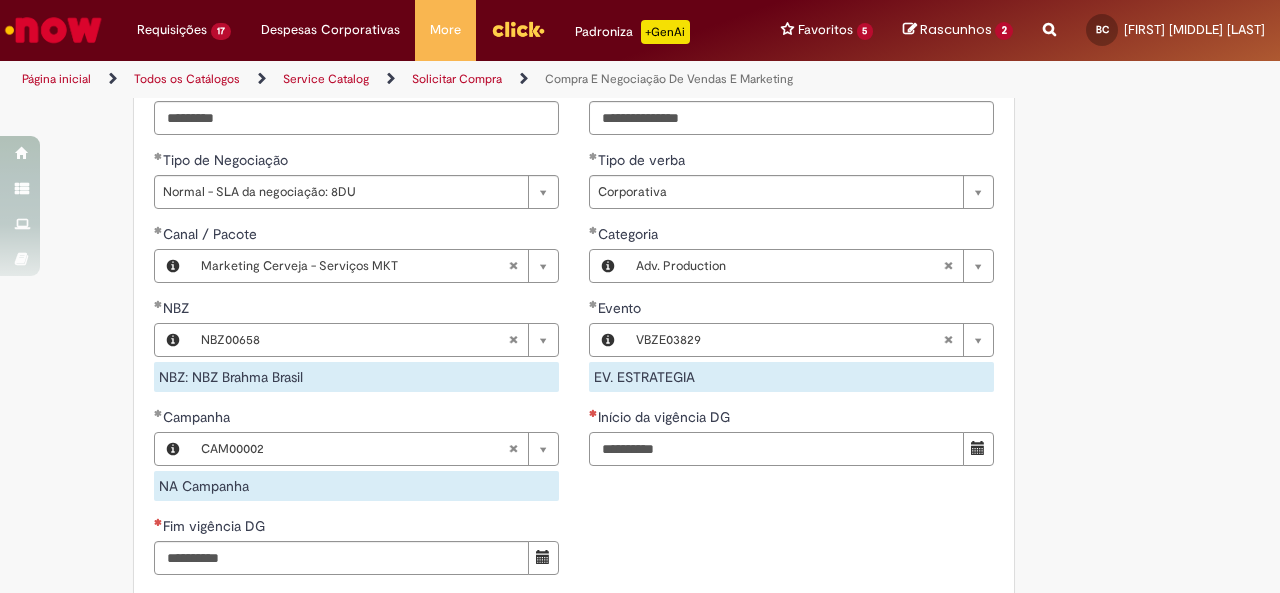 click on "Início da vigência DG" at bounding box center (776, 449) 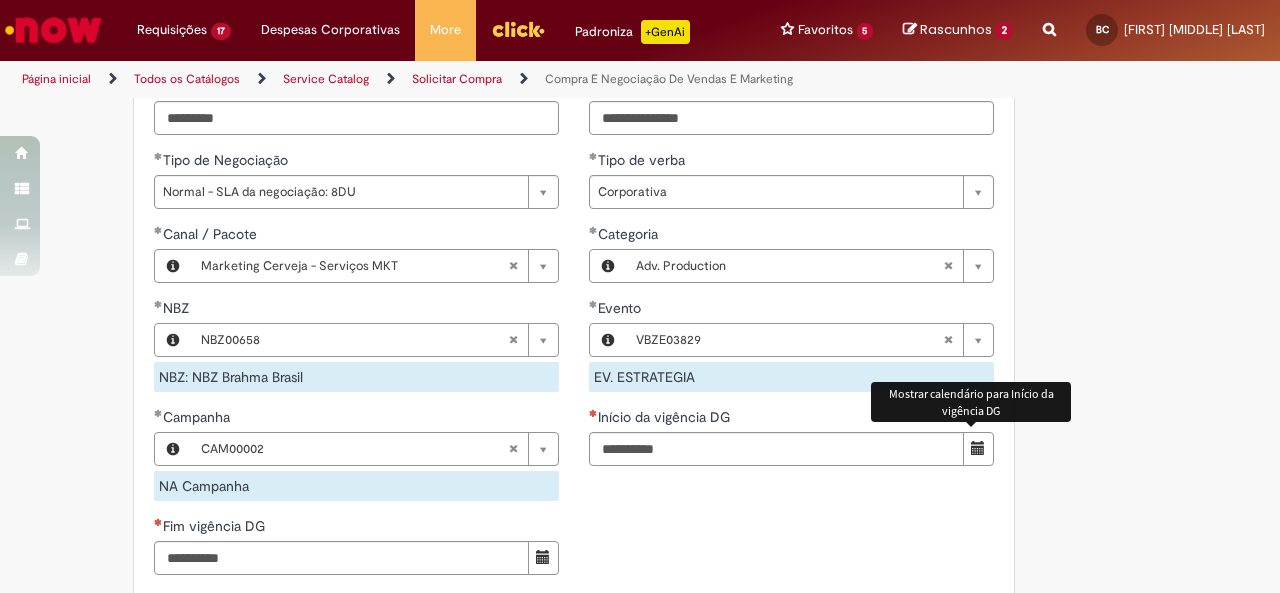 click at bounding box center (978, 448) 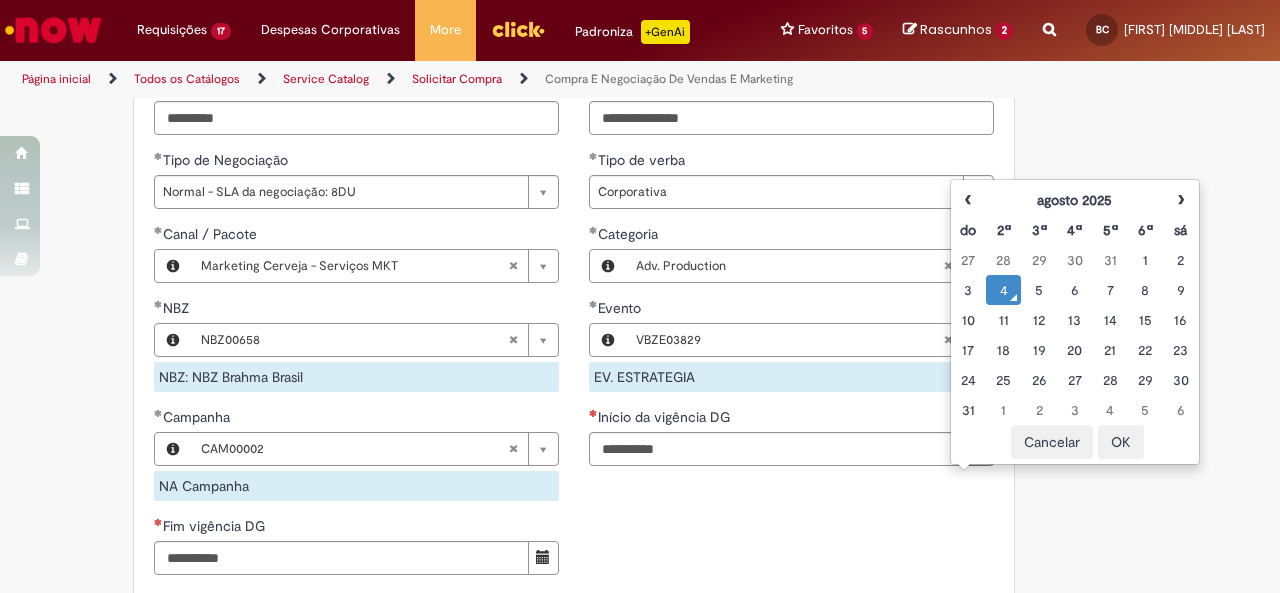 click on "4" at bounding box center [1003, 290] 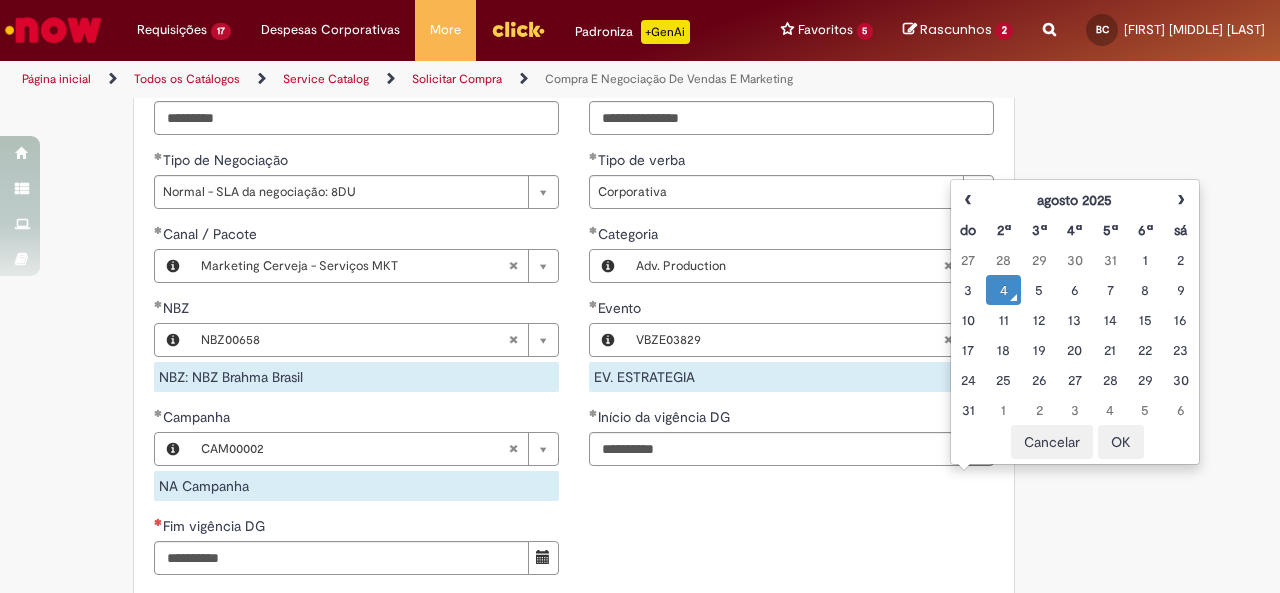 scroll, scrollTop: 1316, scrollLeft: 0, axis: vertical 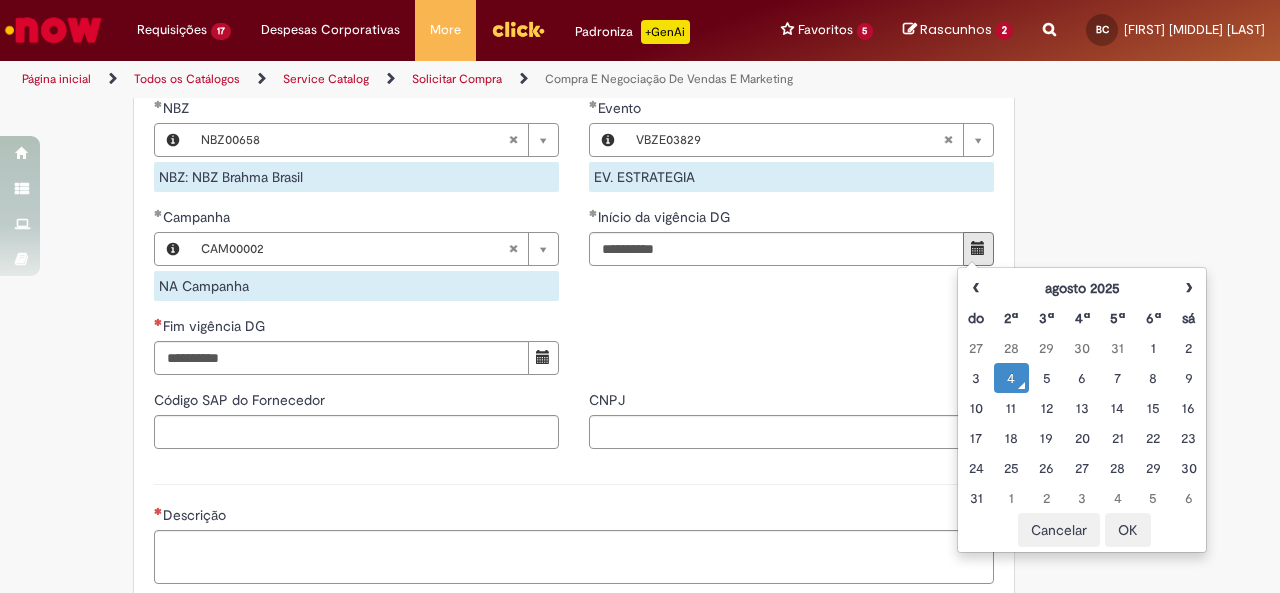 click at bounding box center [543, 358] 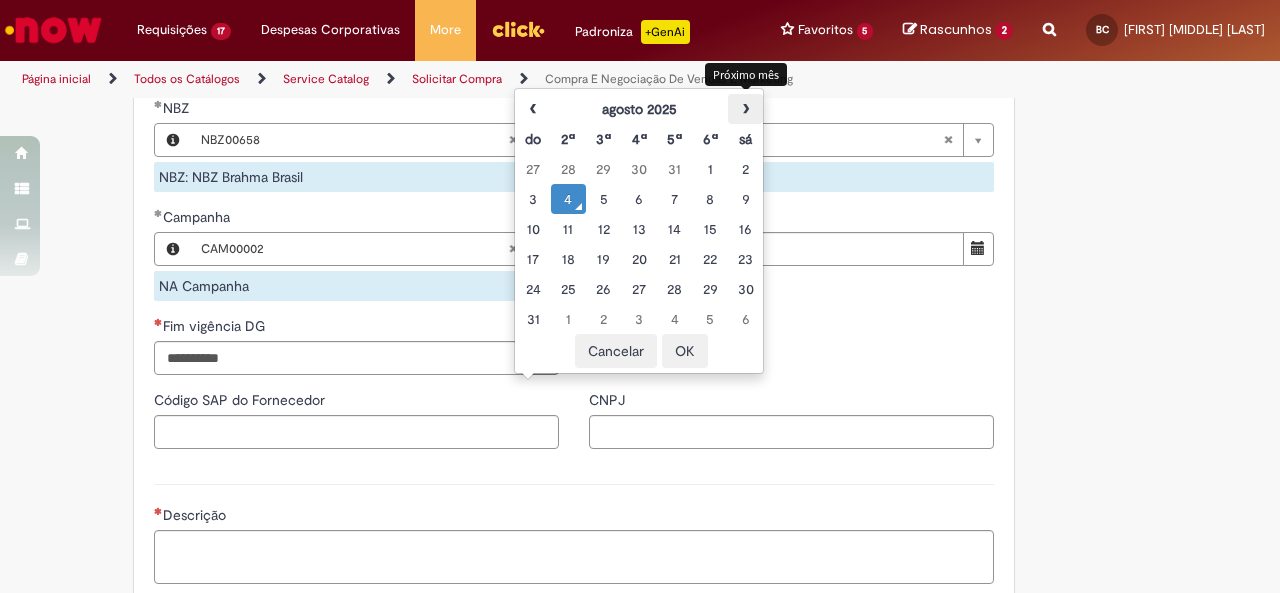 click on "›" at bounding box center [745, 109] 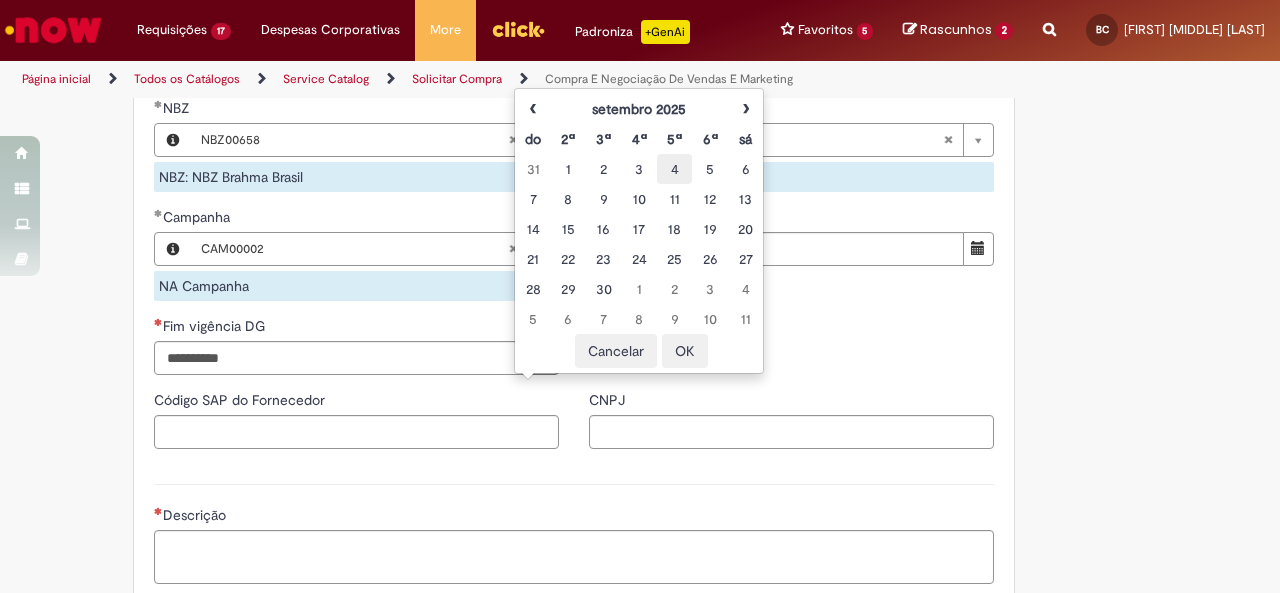 click on "4" at bounding box center [674, 169] 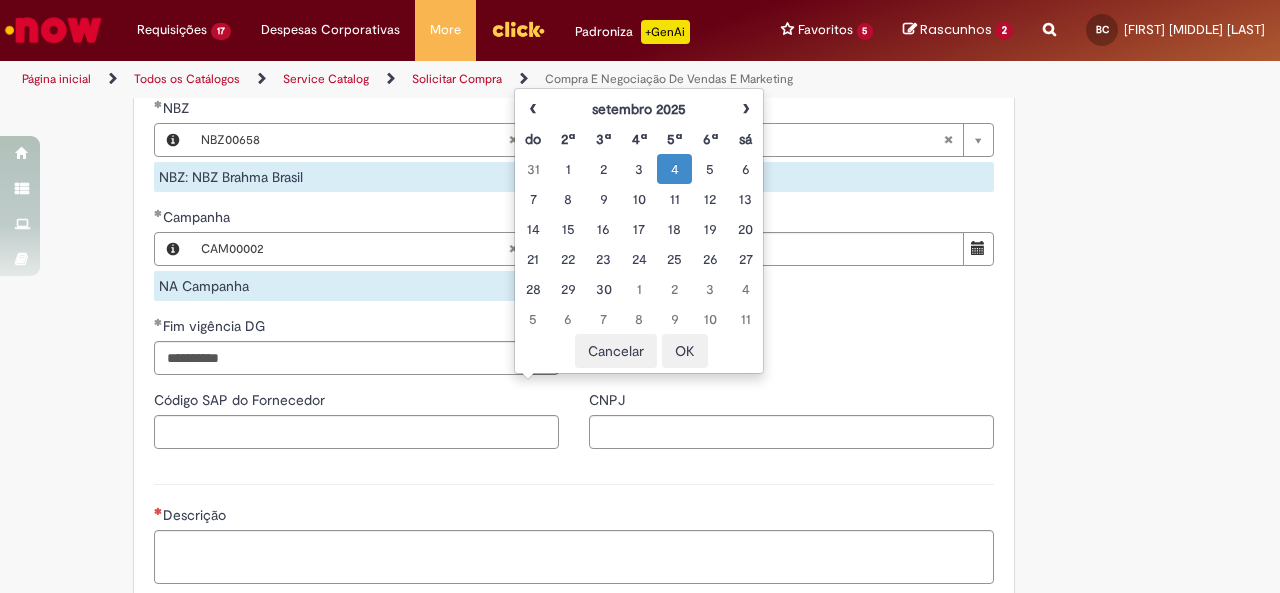 click on "OK" at bounding box center (685, 351) 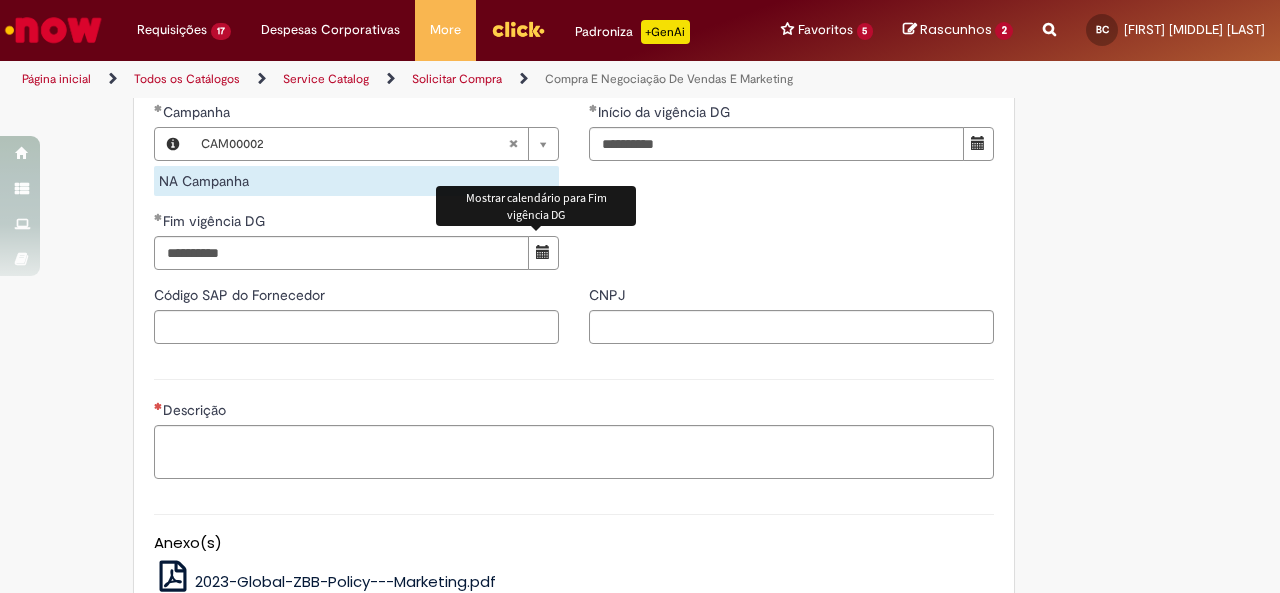 scroll, scrollTop: 1464, scrollLeft: 0, axis: vertical 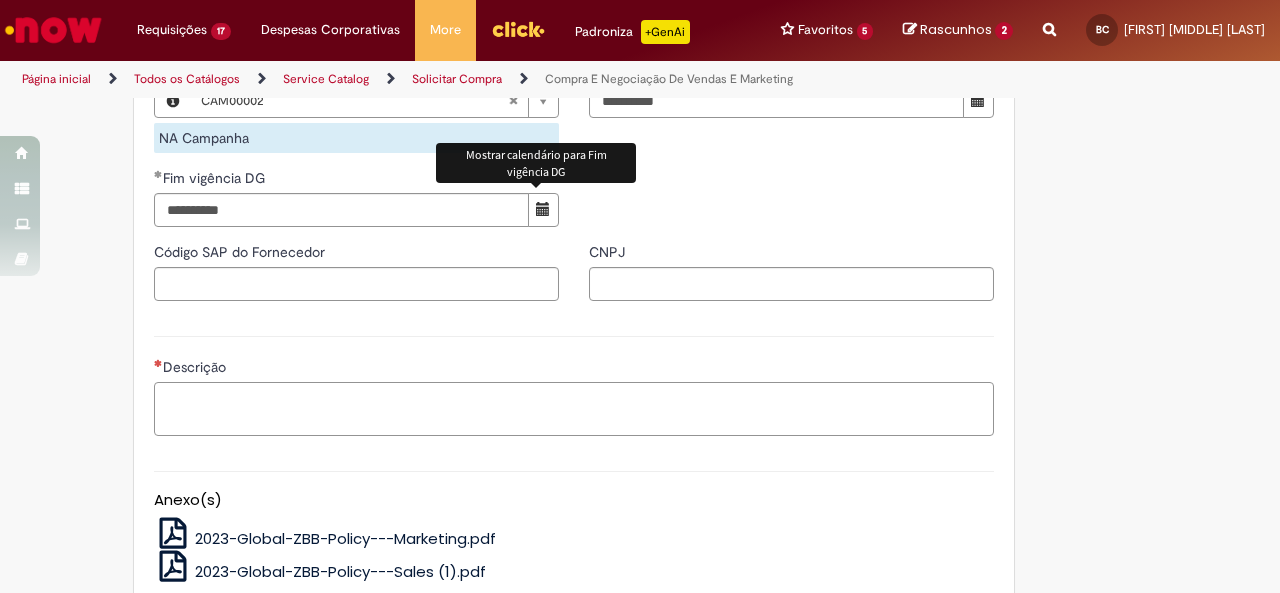 click on "Descrição" at bounding box center (574, 408) 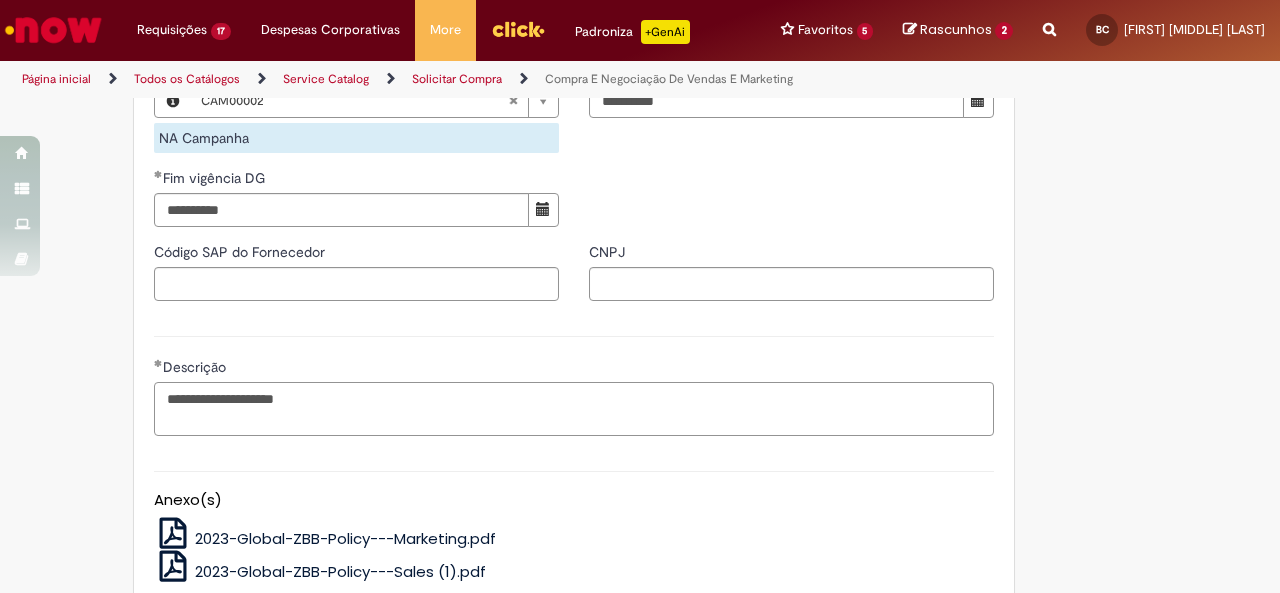 scroll, scrollTop: 1668, scrollLeft: 0, axis: vertical 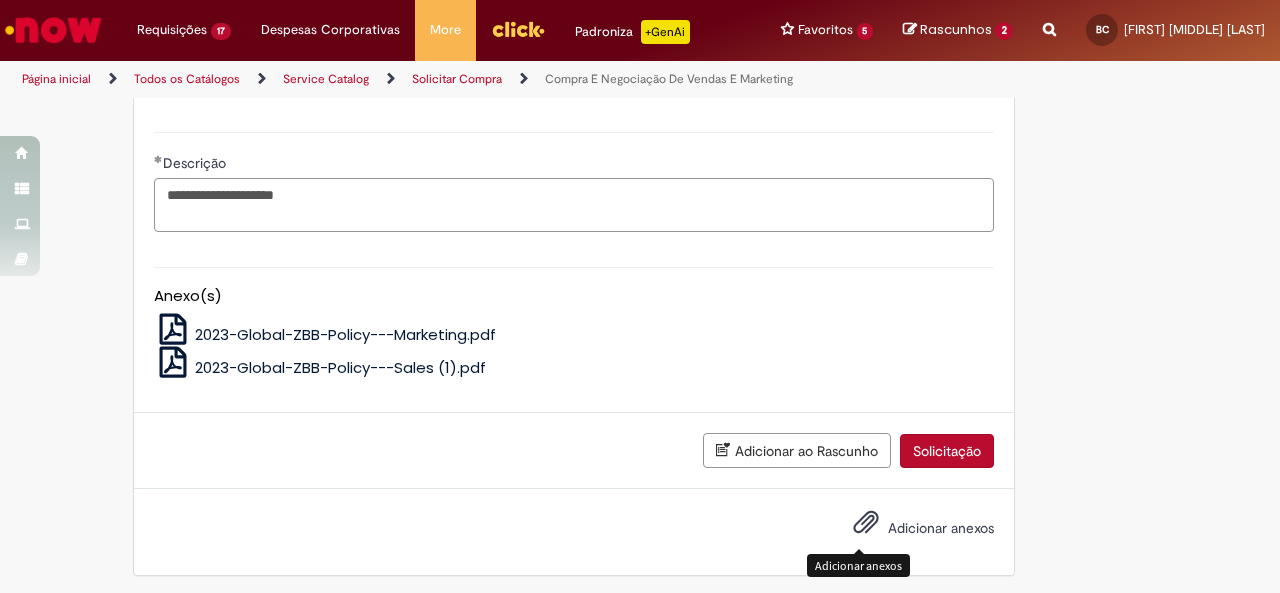 type on "**********" 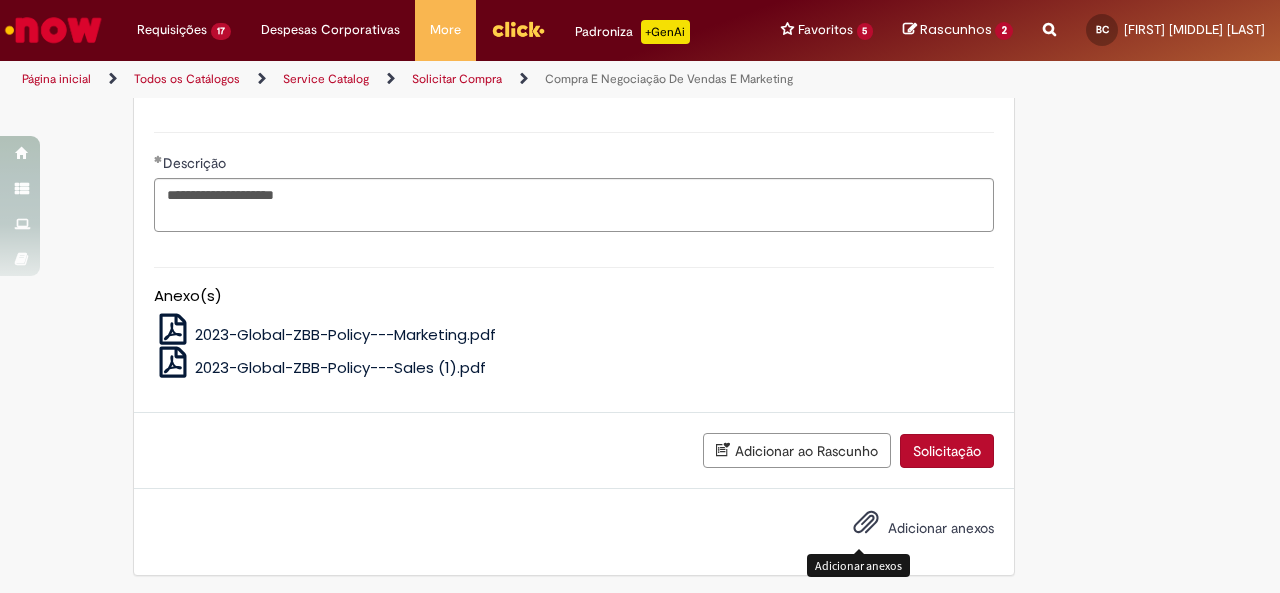 click at bounding box center [866, 523] 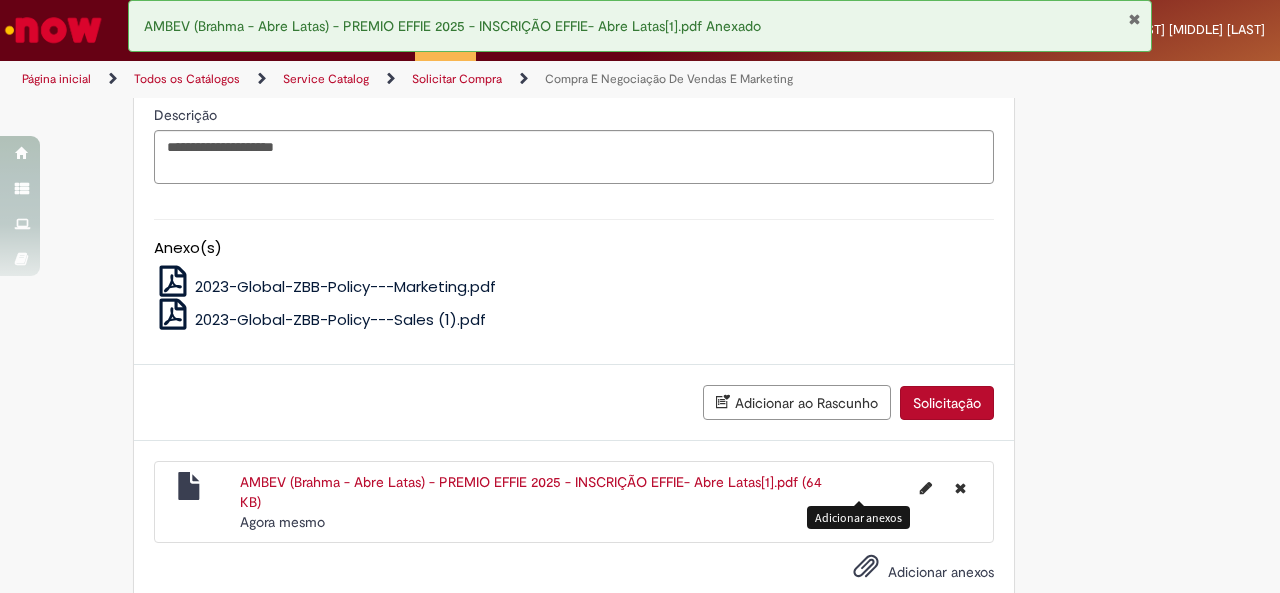 scroll, scrollTop: 1759, scrollLeft: 0, axis: vertical 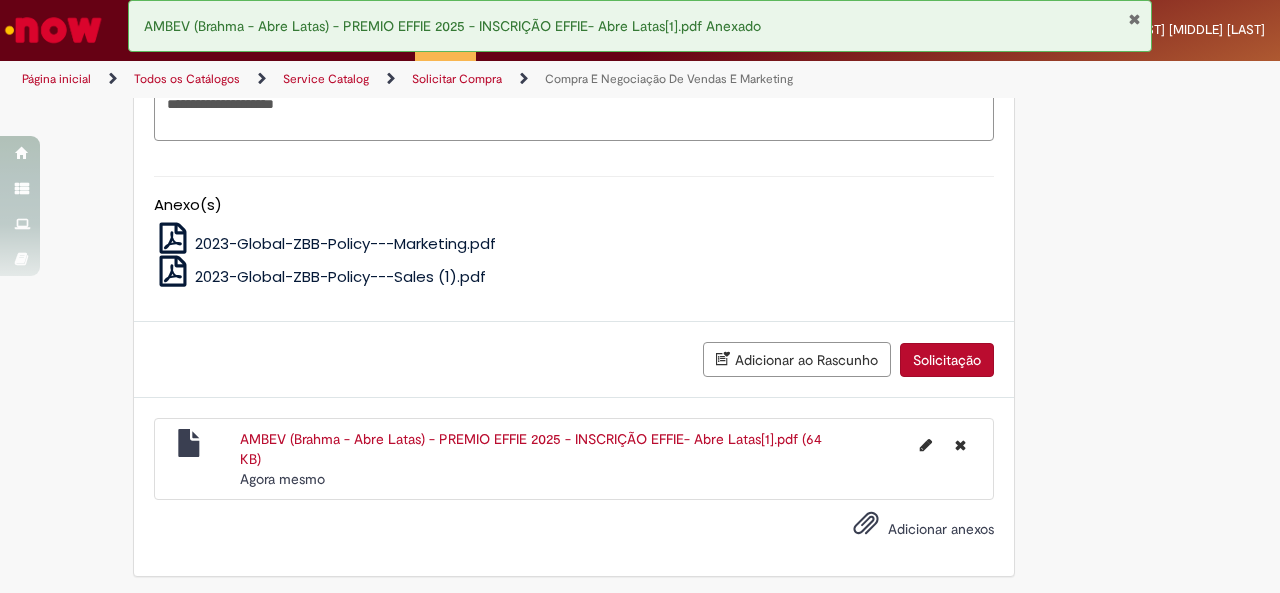 click on "Solicitação" at bounding box center [947, 360] 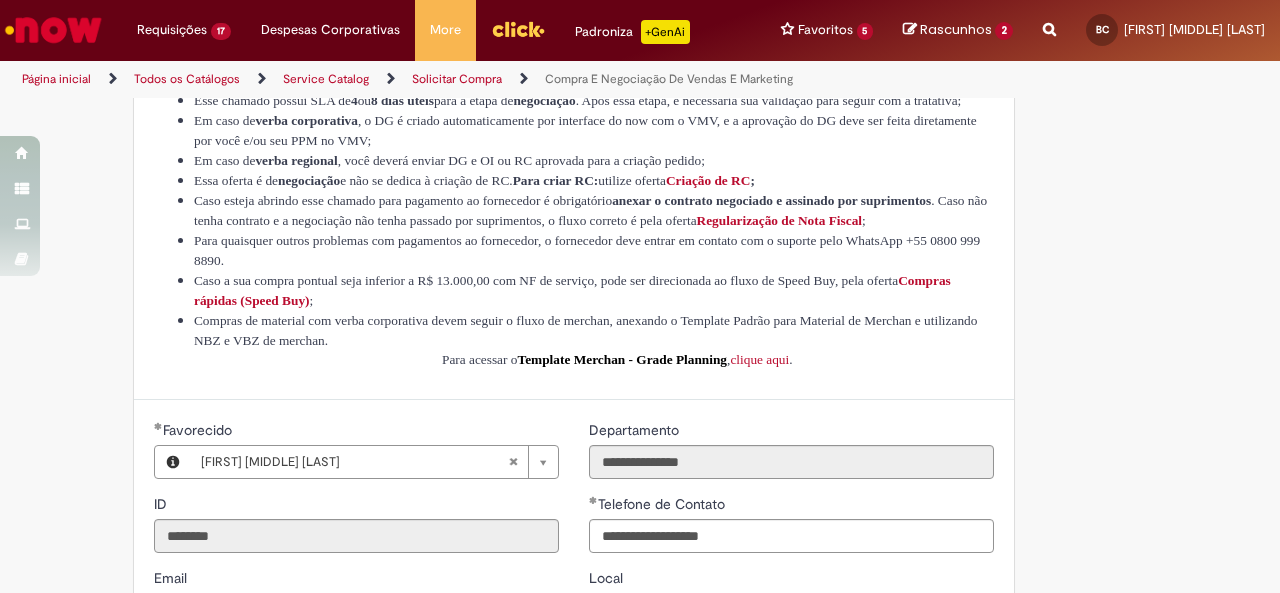 scroll, scrollTop: 0, scrollLeft: 0, axis: both 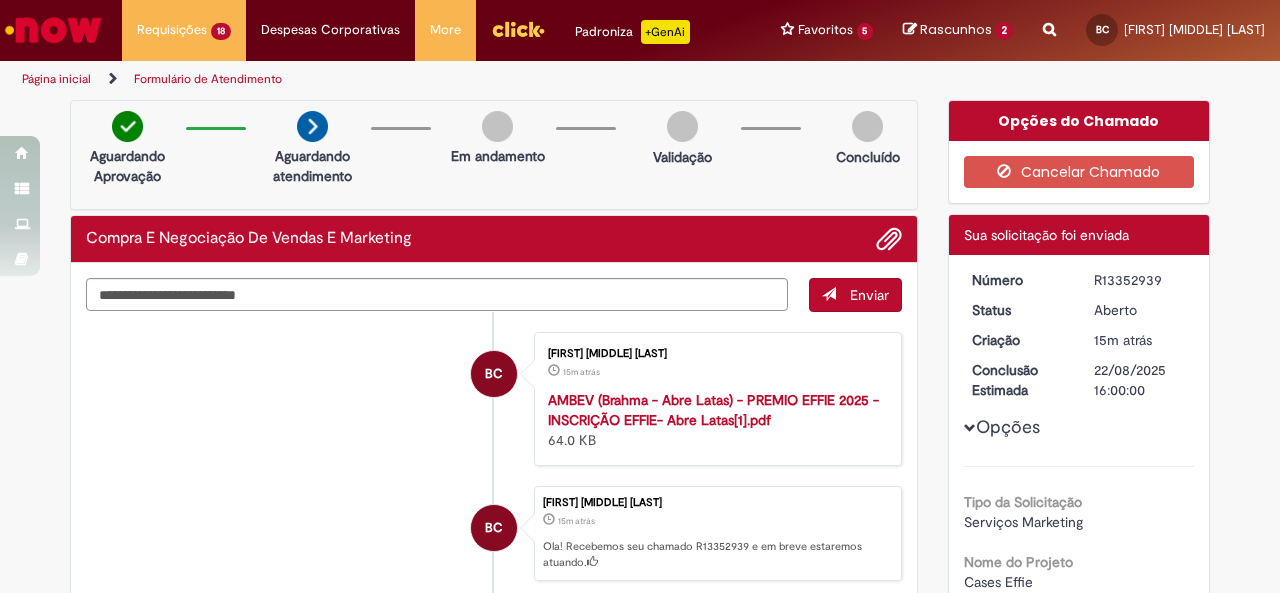 click on "R13352939" at bounding box center (1140, 280) 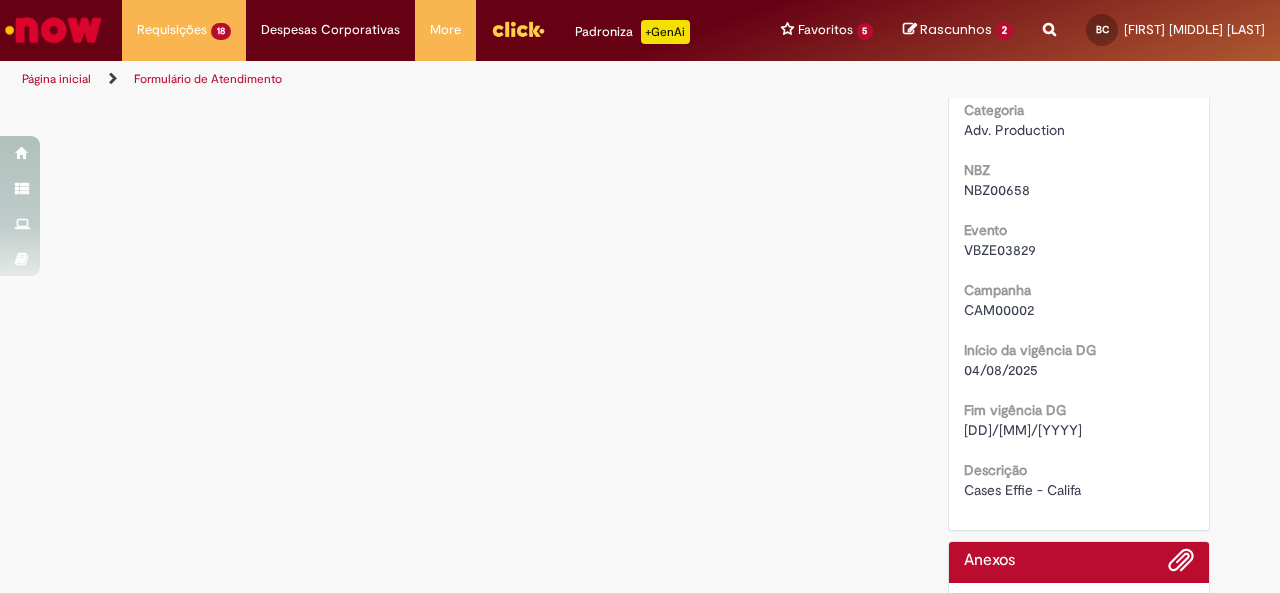scroll, scrollTop: 944, scrollLeft: 0, axis: vertical 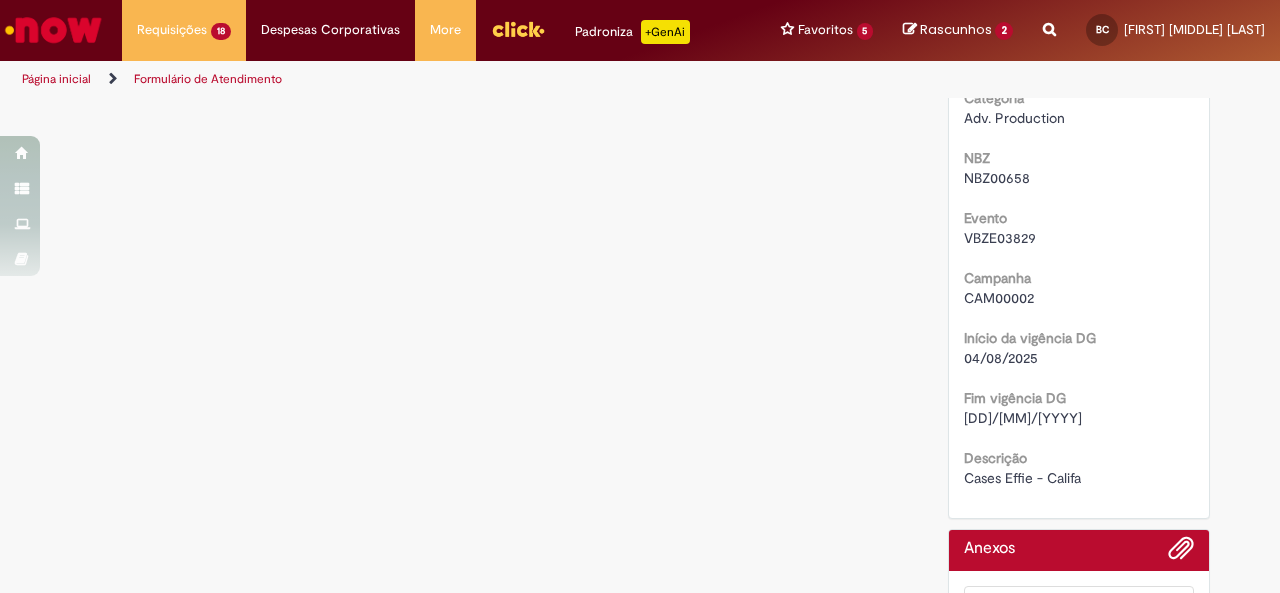 click on "Cases Effie - Califa" at bounding box center [1079, 478] 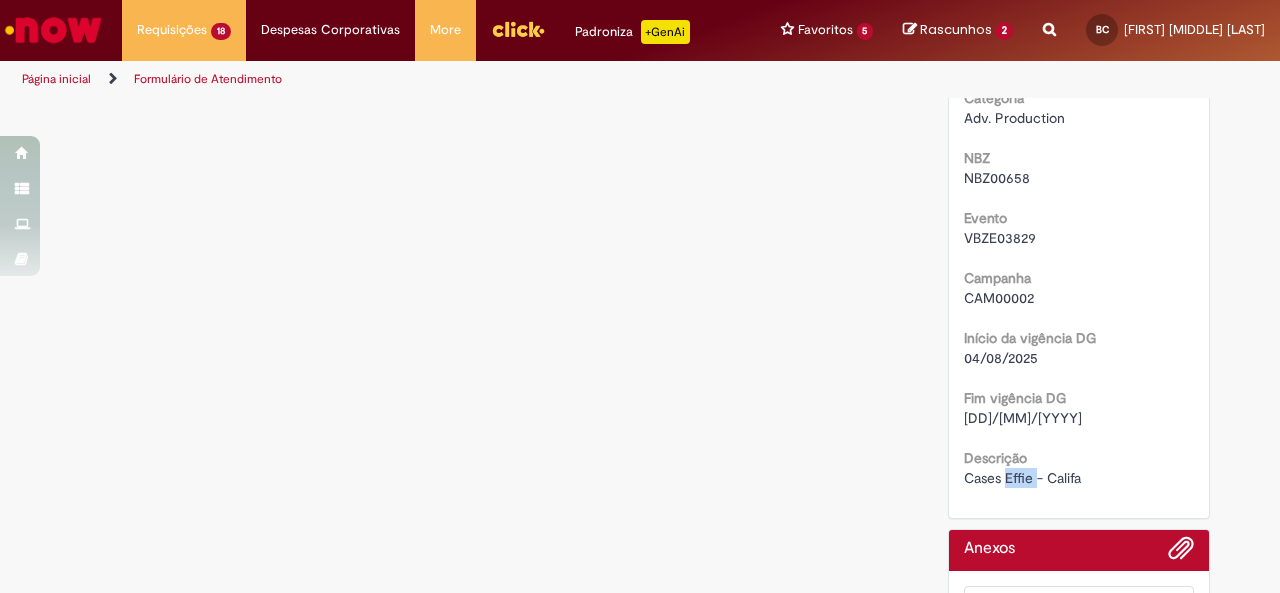 click on "Cases Effie - Califa" at bounding box center (1022, 478) 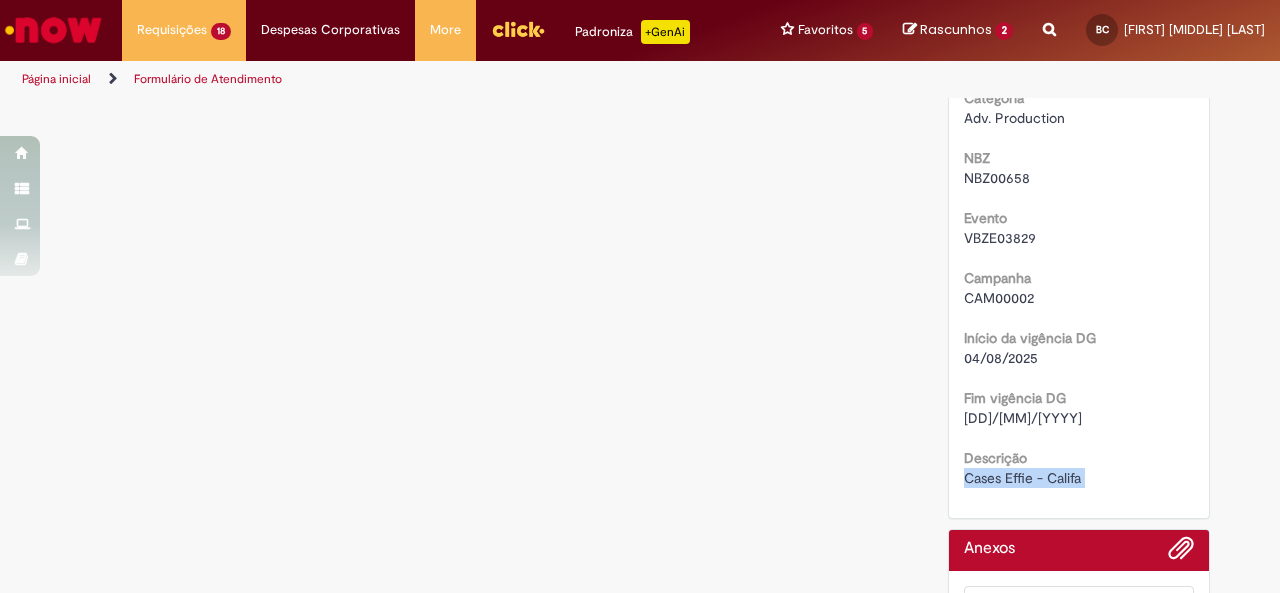 click on "Cases Effie - Califa" at bounding box center [1022, 478] 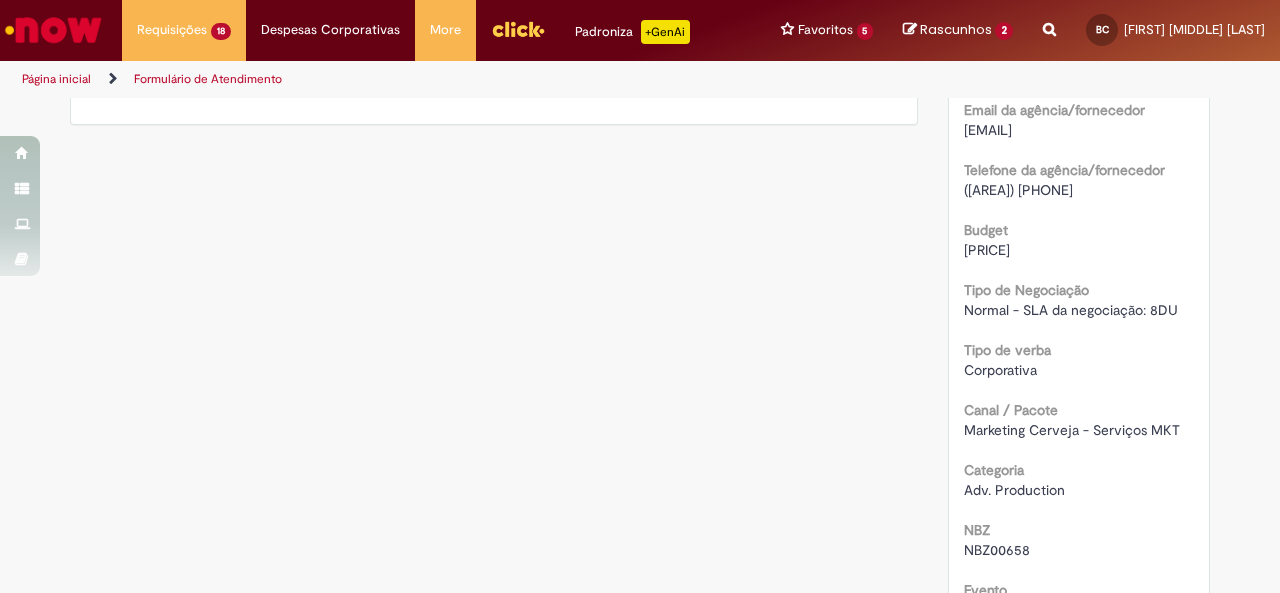 scroll, scrollTop: 574, scrollLeft: 0, axis: vertical 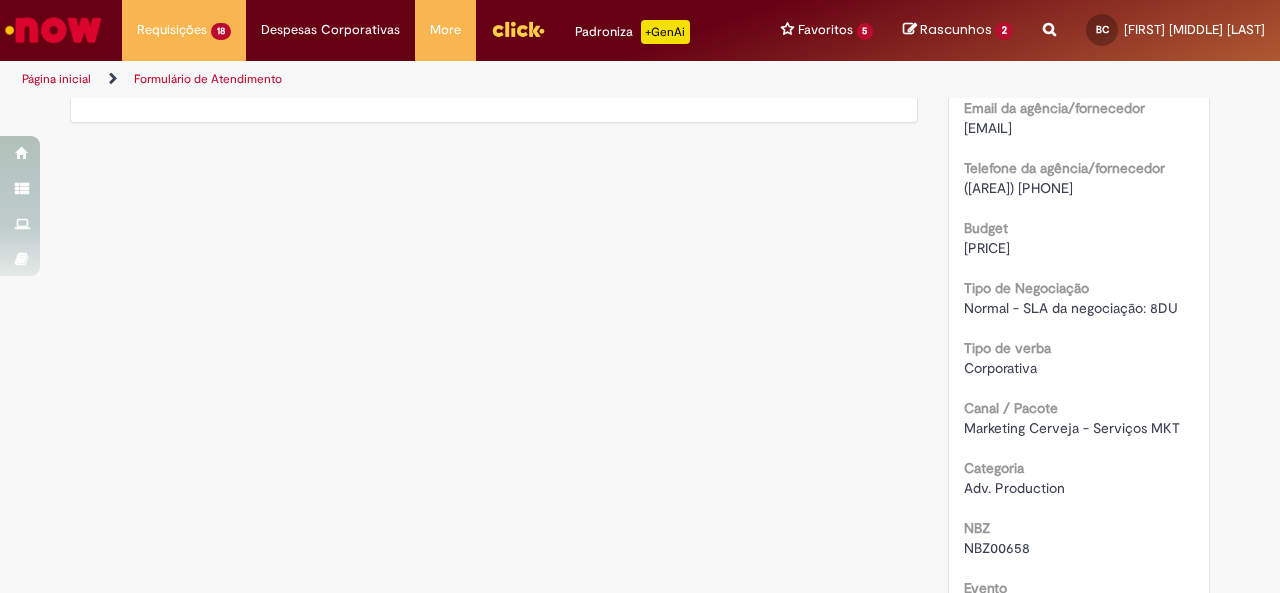 click on "[PRICE]" at bounding box center [987, 248] 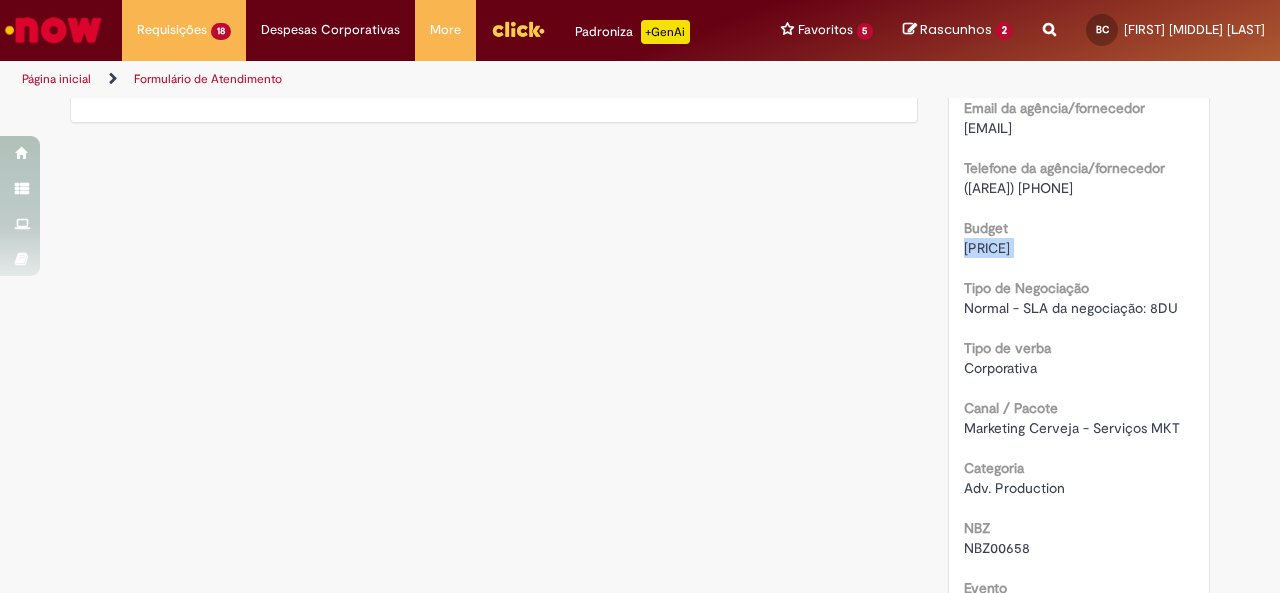 click on "[PRICE]" at bounding box center [987, 248] 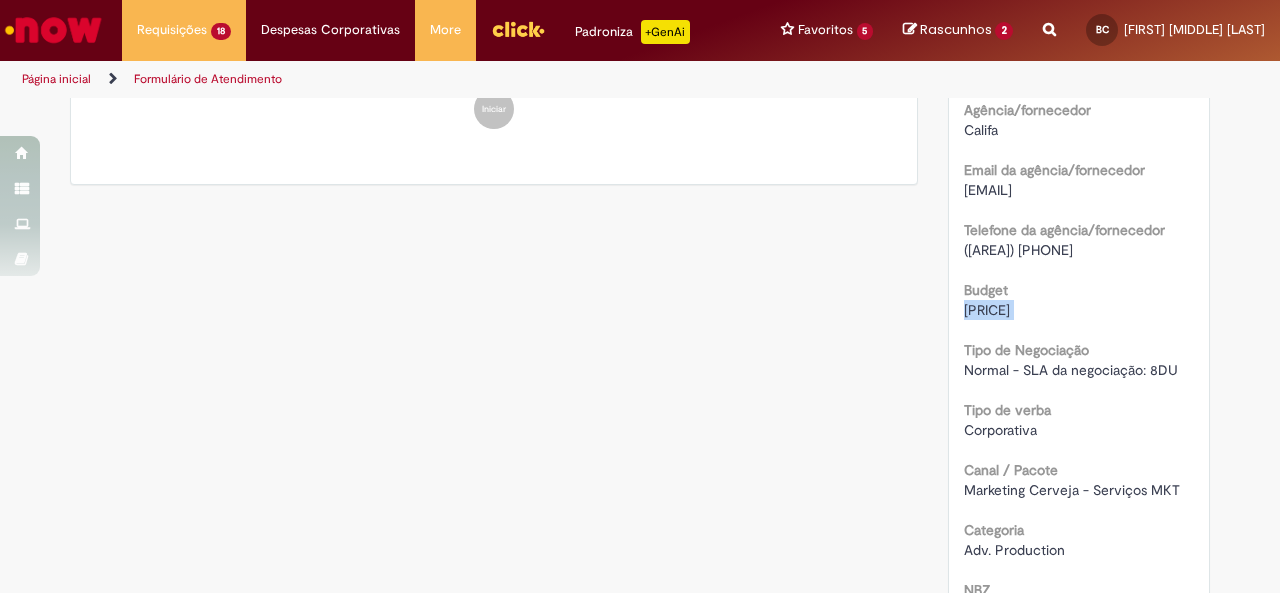 scroll, scrollTop: 464, scrollLeft: 0, axis: vertical 